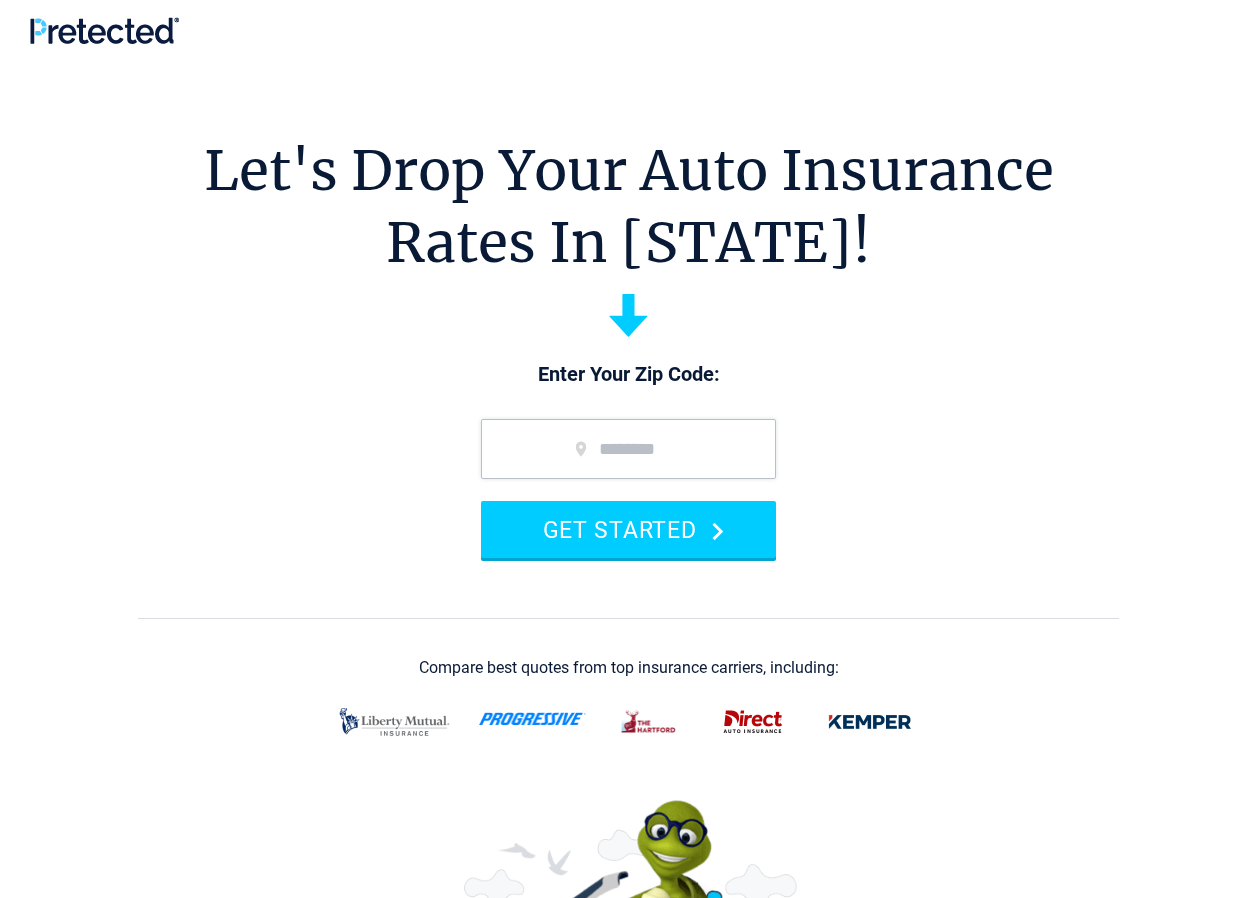 scroll, scrollTop: 0, scrollLeft: 0, axis: both 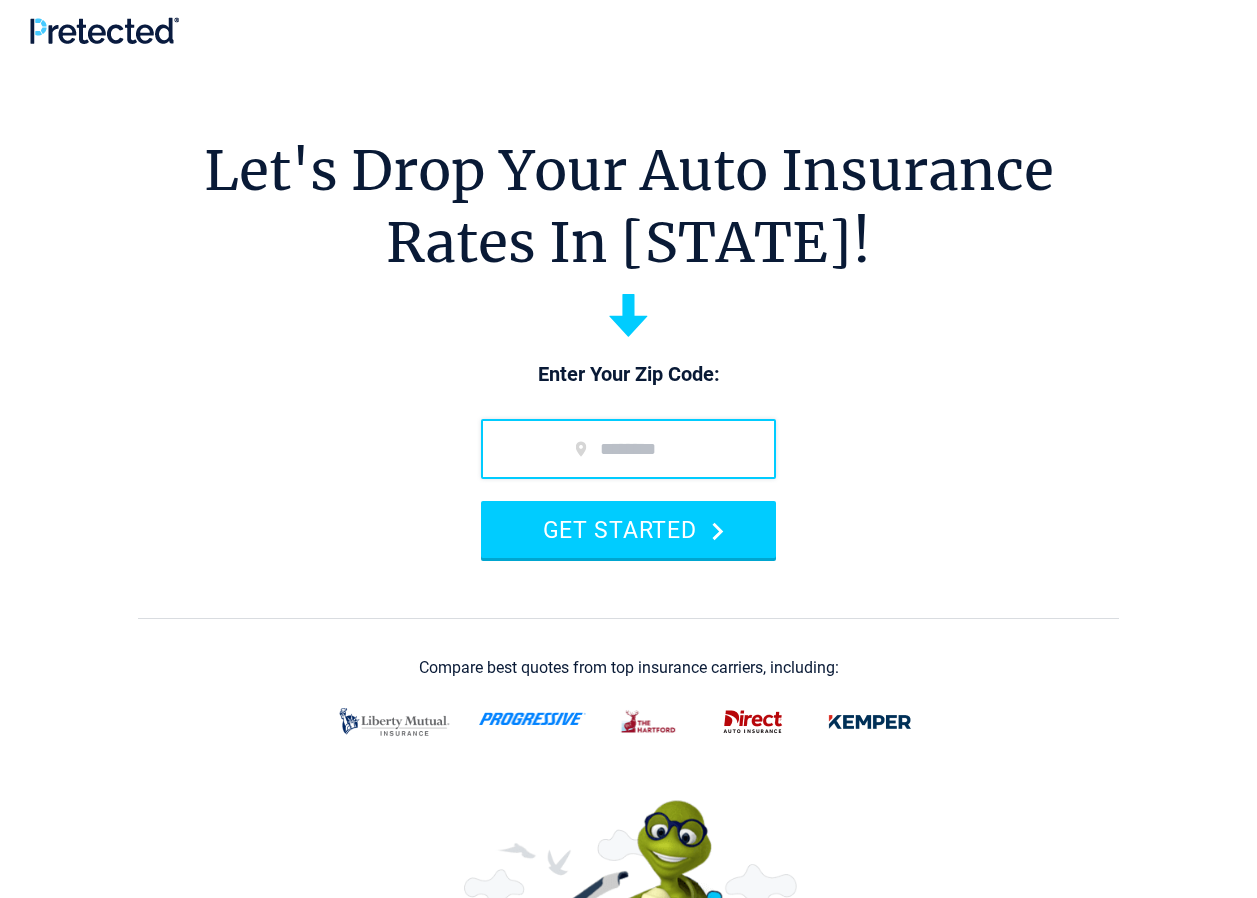 click at bounding box center (628, 449) 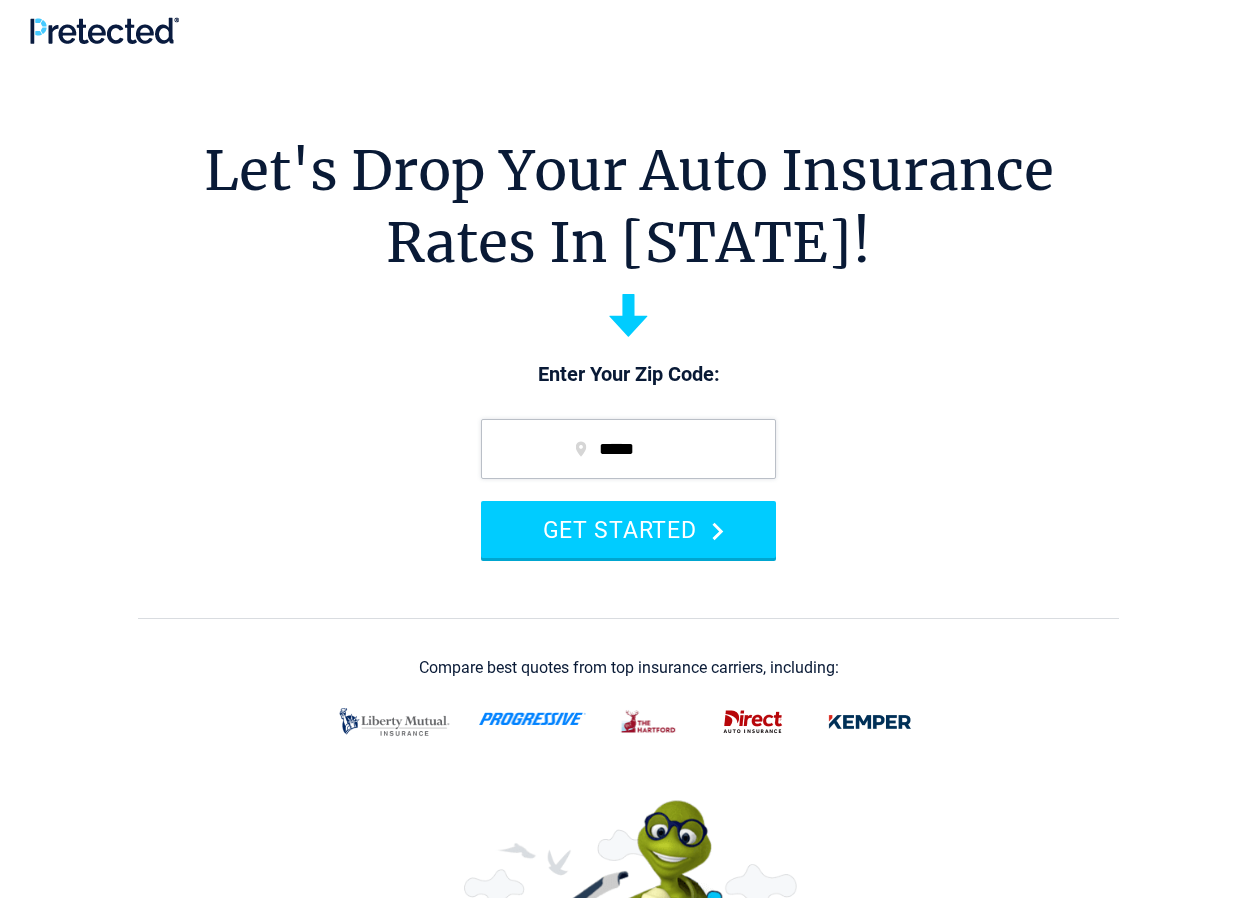type on "*****" 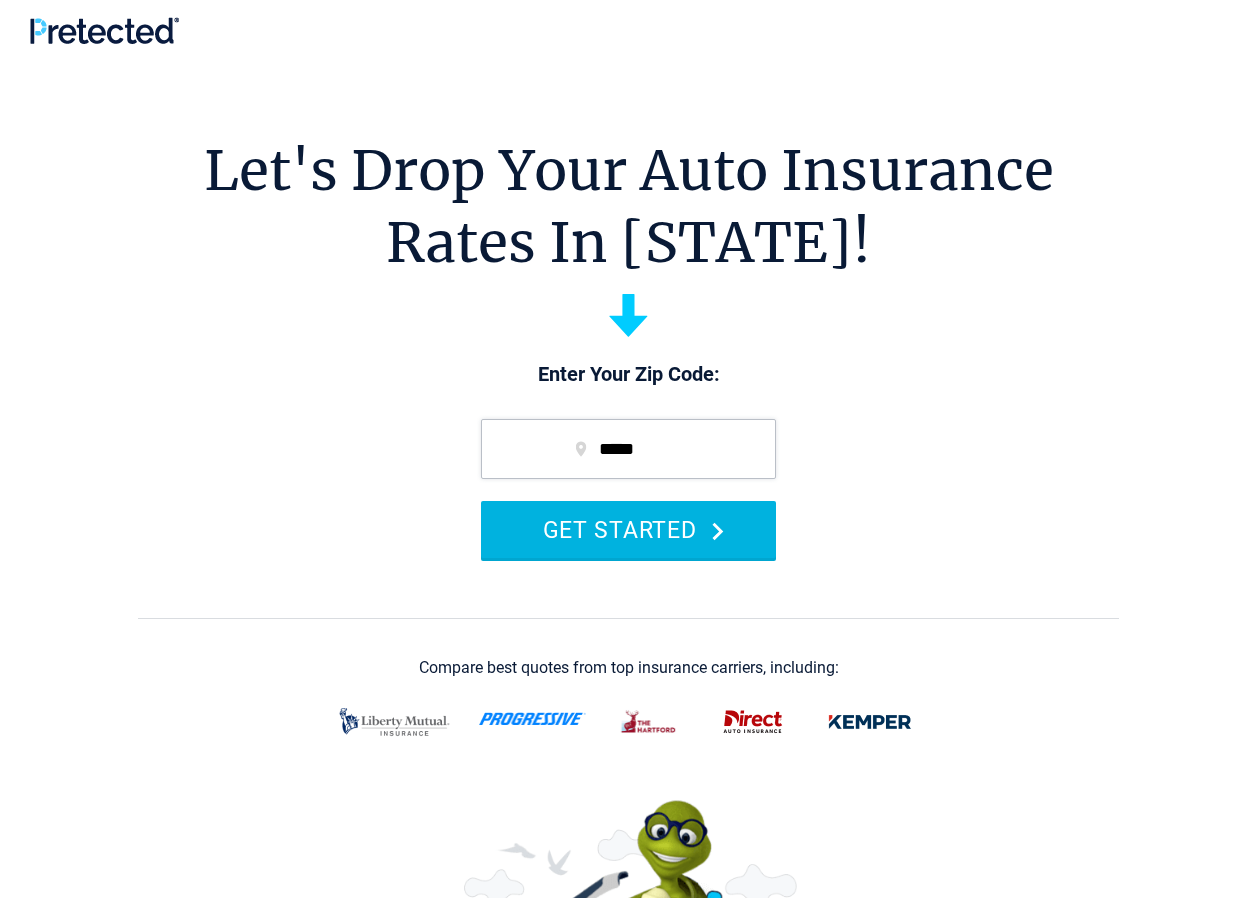 click on "GET STARTED" at bounding box center [628, 529] 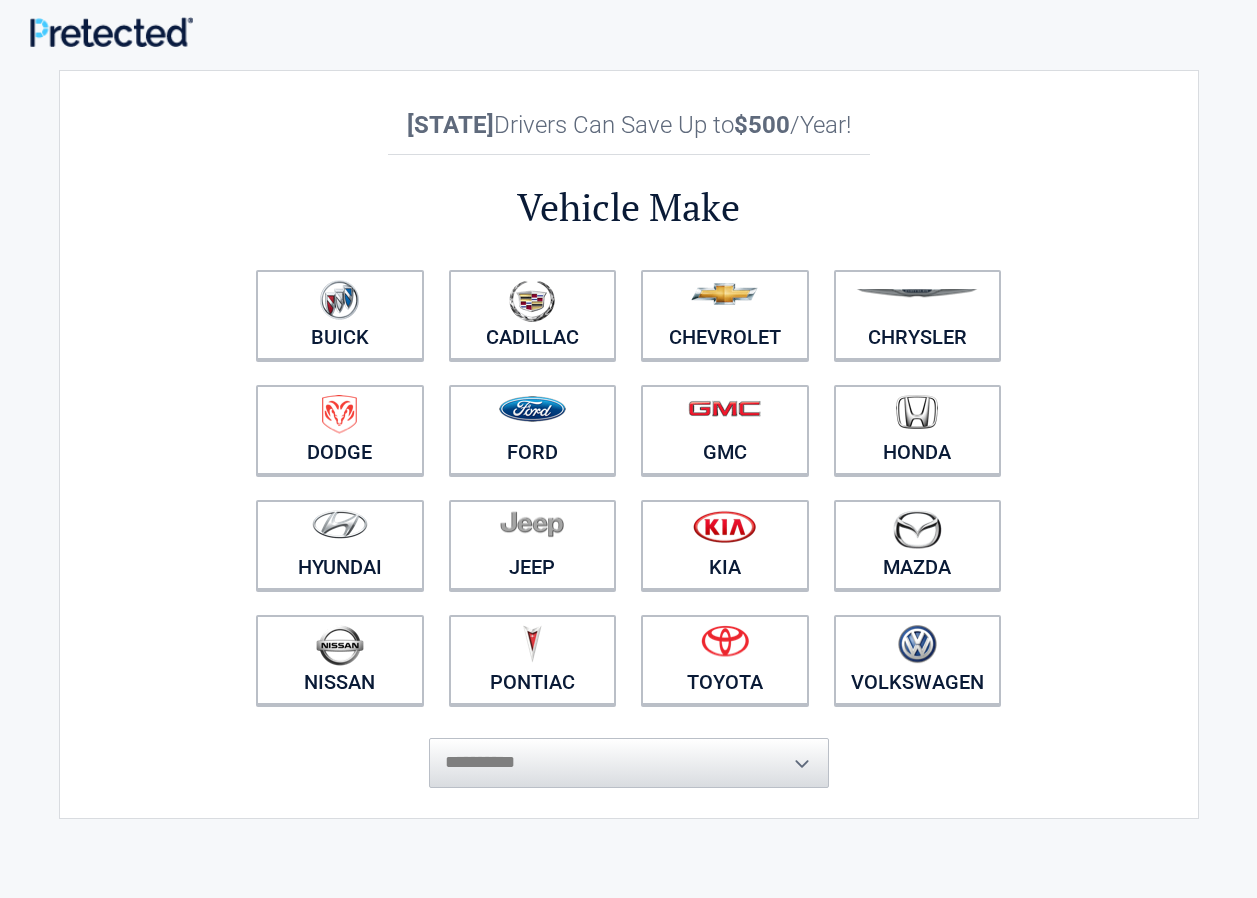 scroll, scrollTop: 0, scrollLeft: 0, axis: both 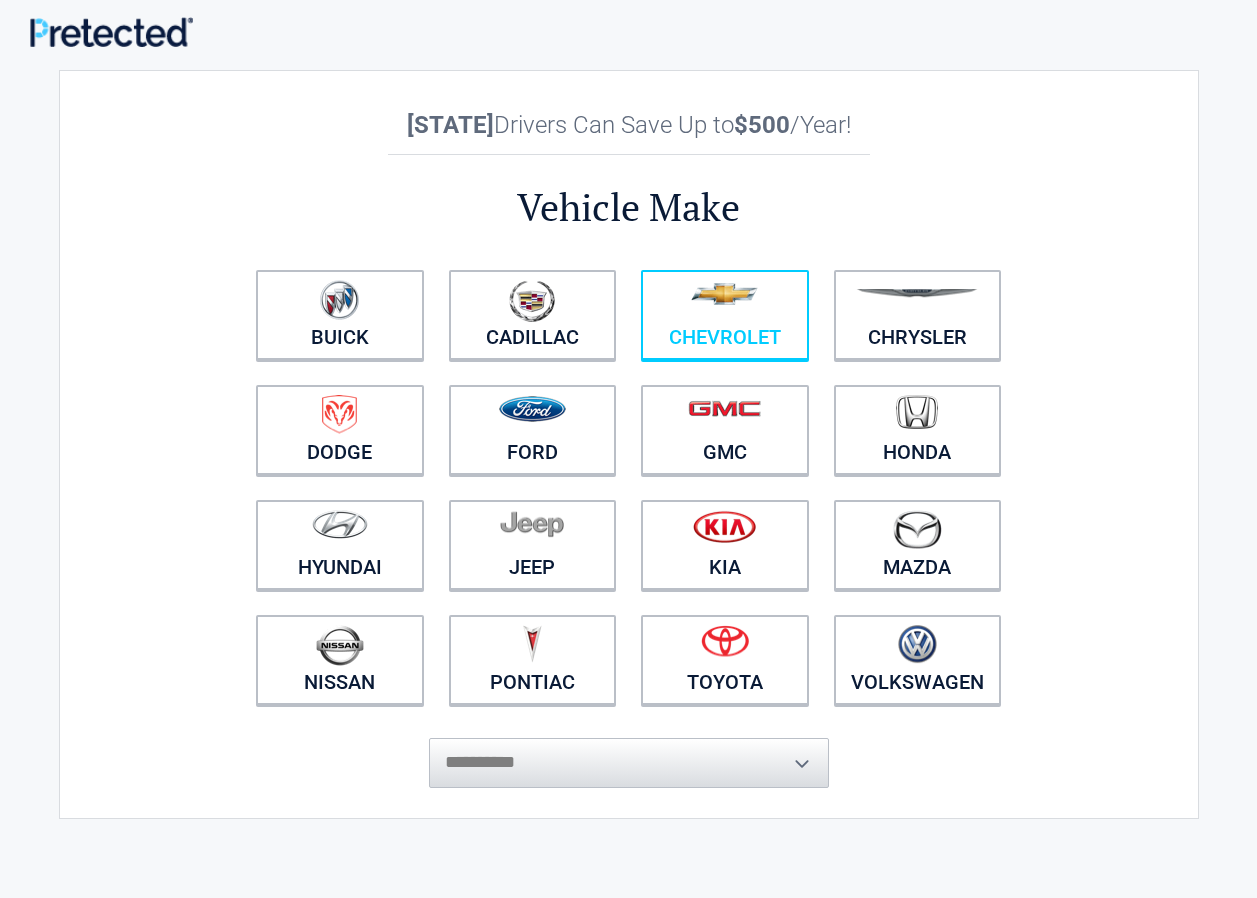 click on "Chevrolet" at bounding box center (725, 315) 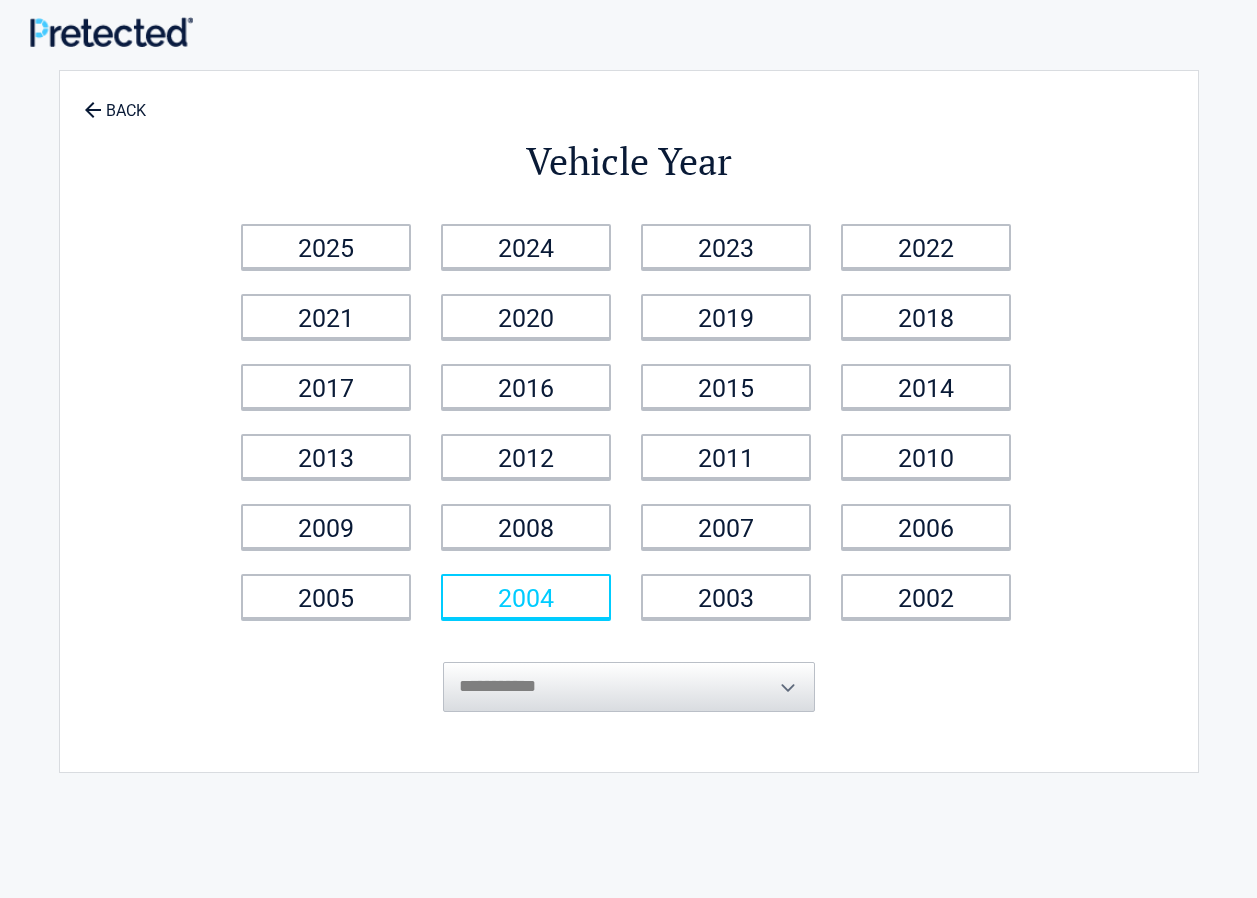 click on "2004" at bounding box center (526, 596) 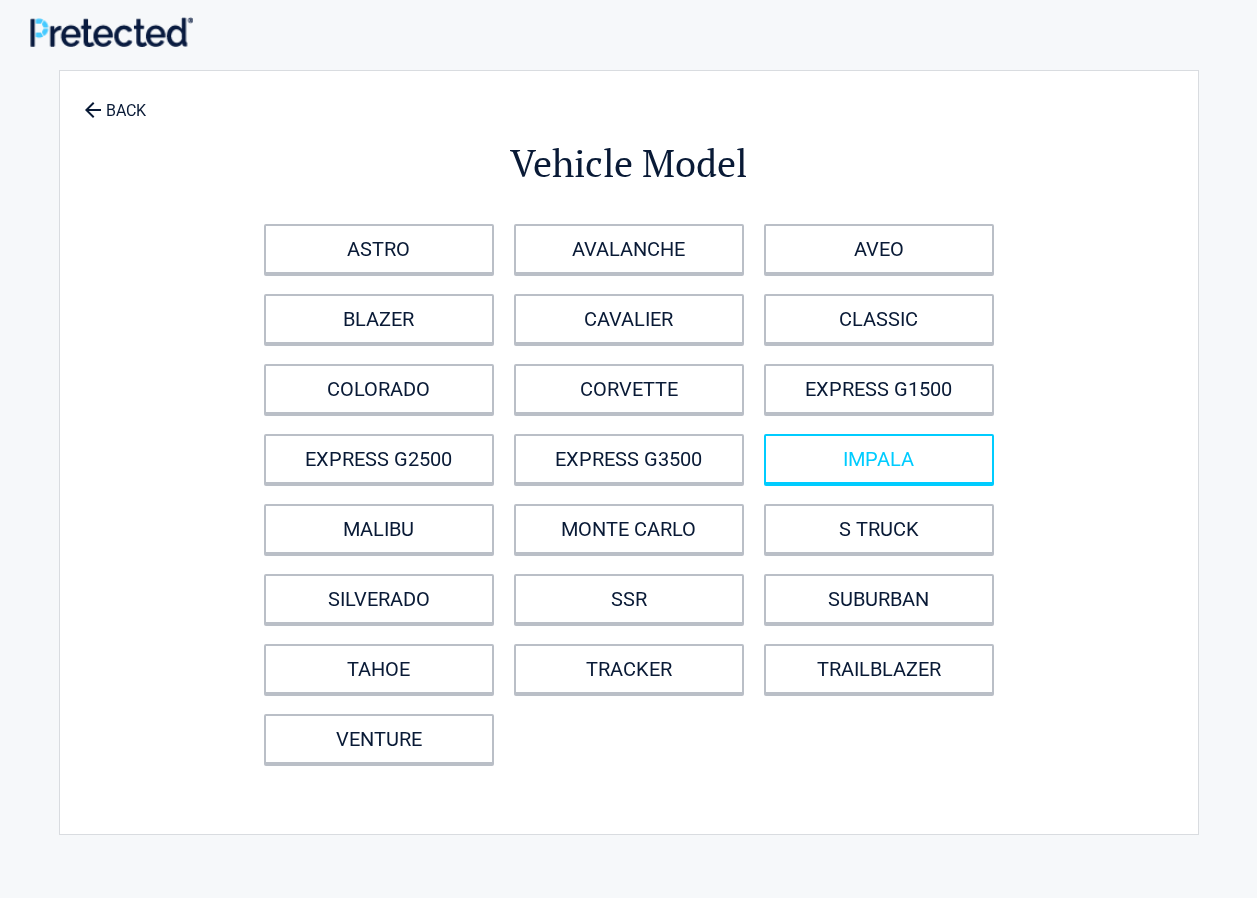 click on "IMPALA" at bounding box center (879, 459) 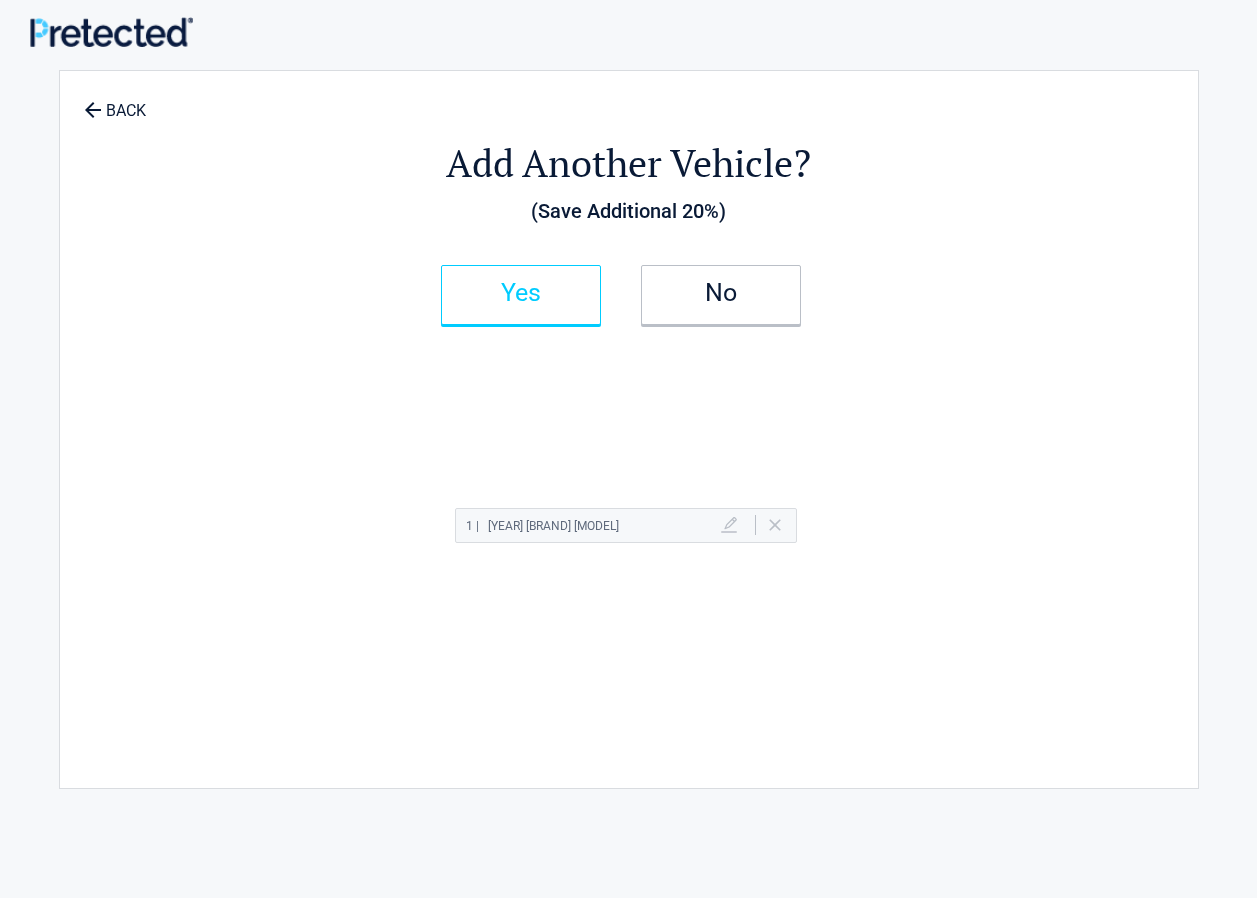 click on "Yes" at bounding box center (521, 293) 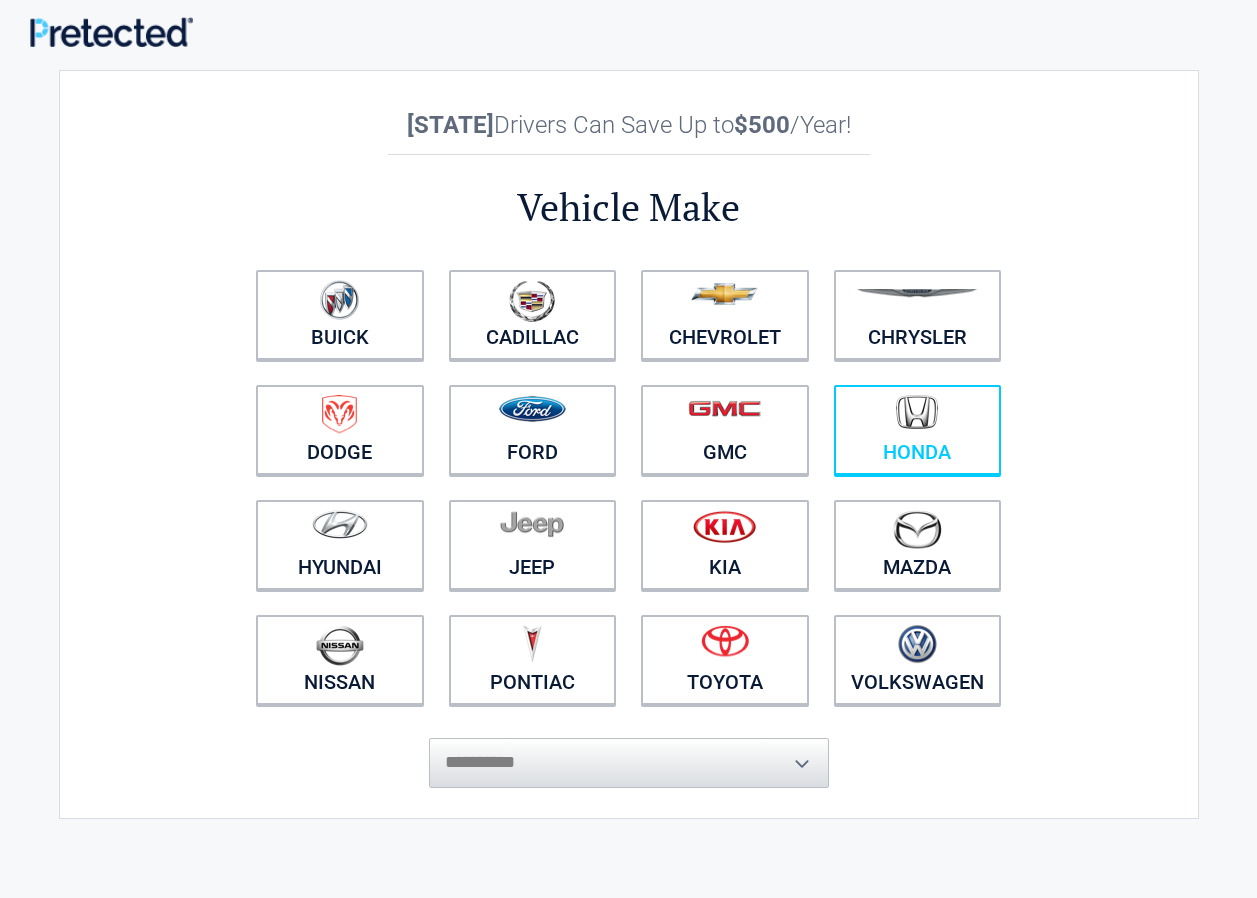 click at bounding box center (918, 417) 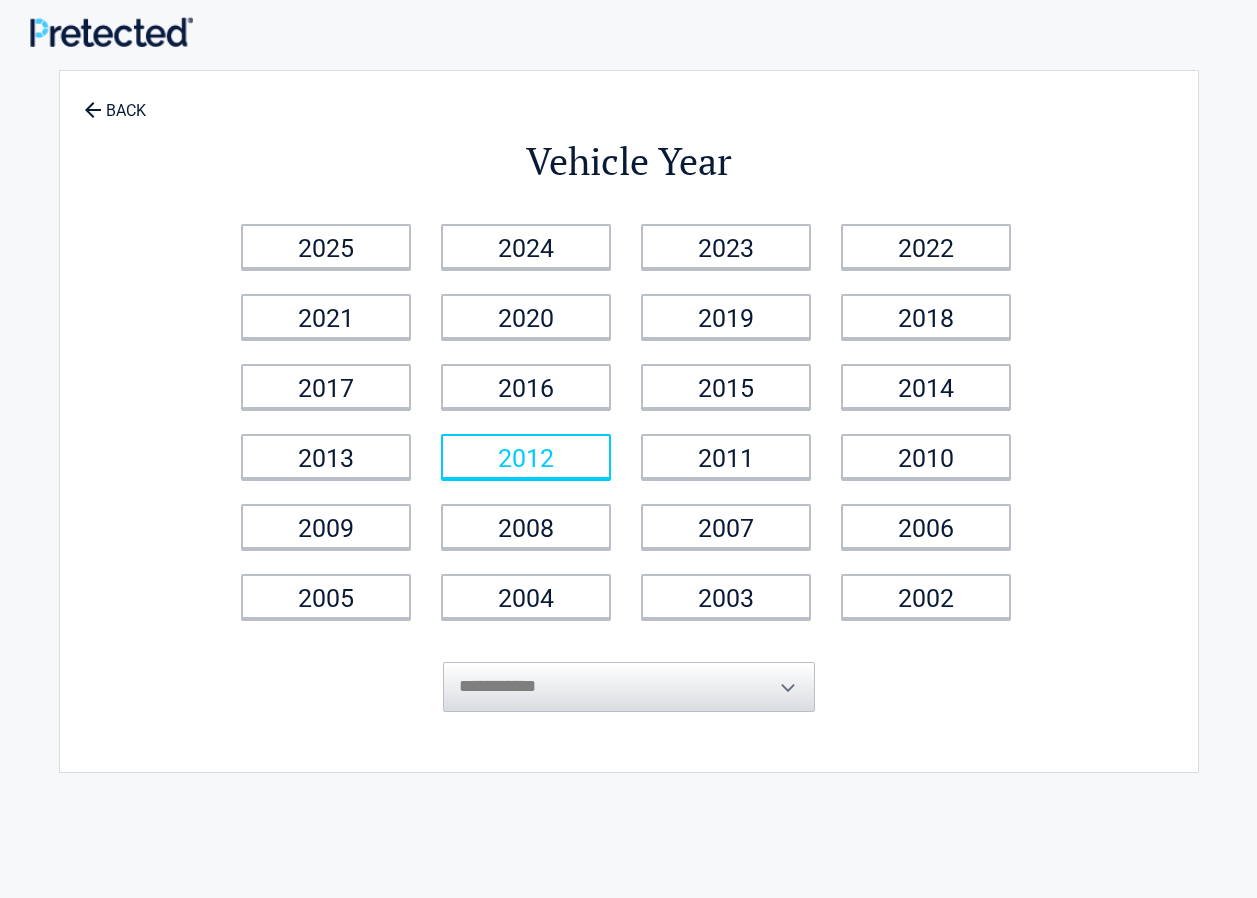 click on "2012" at bounding box center (526, 456) 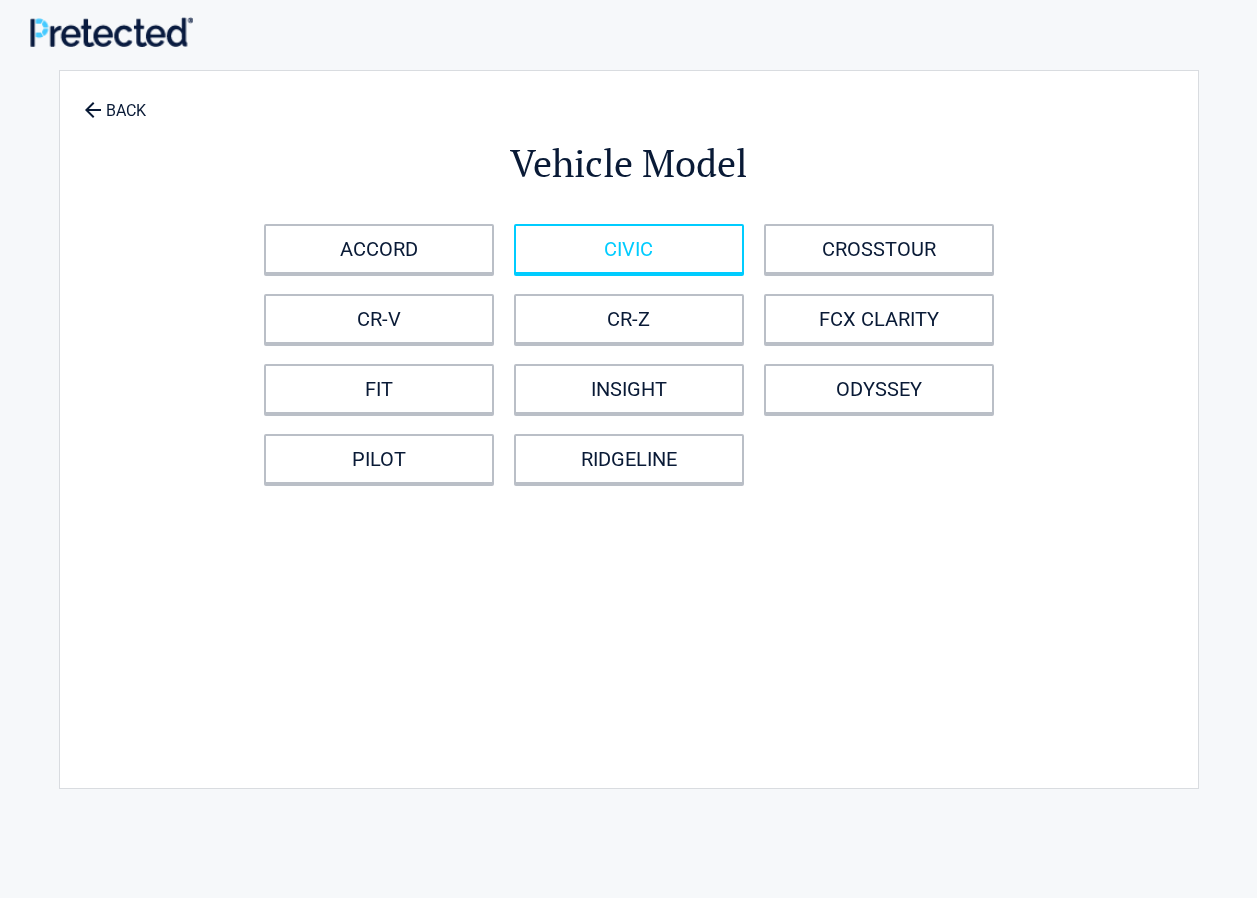 click on "CIVIC" at bounding box center [629, 249] 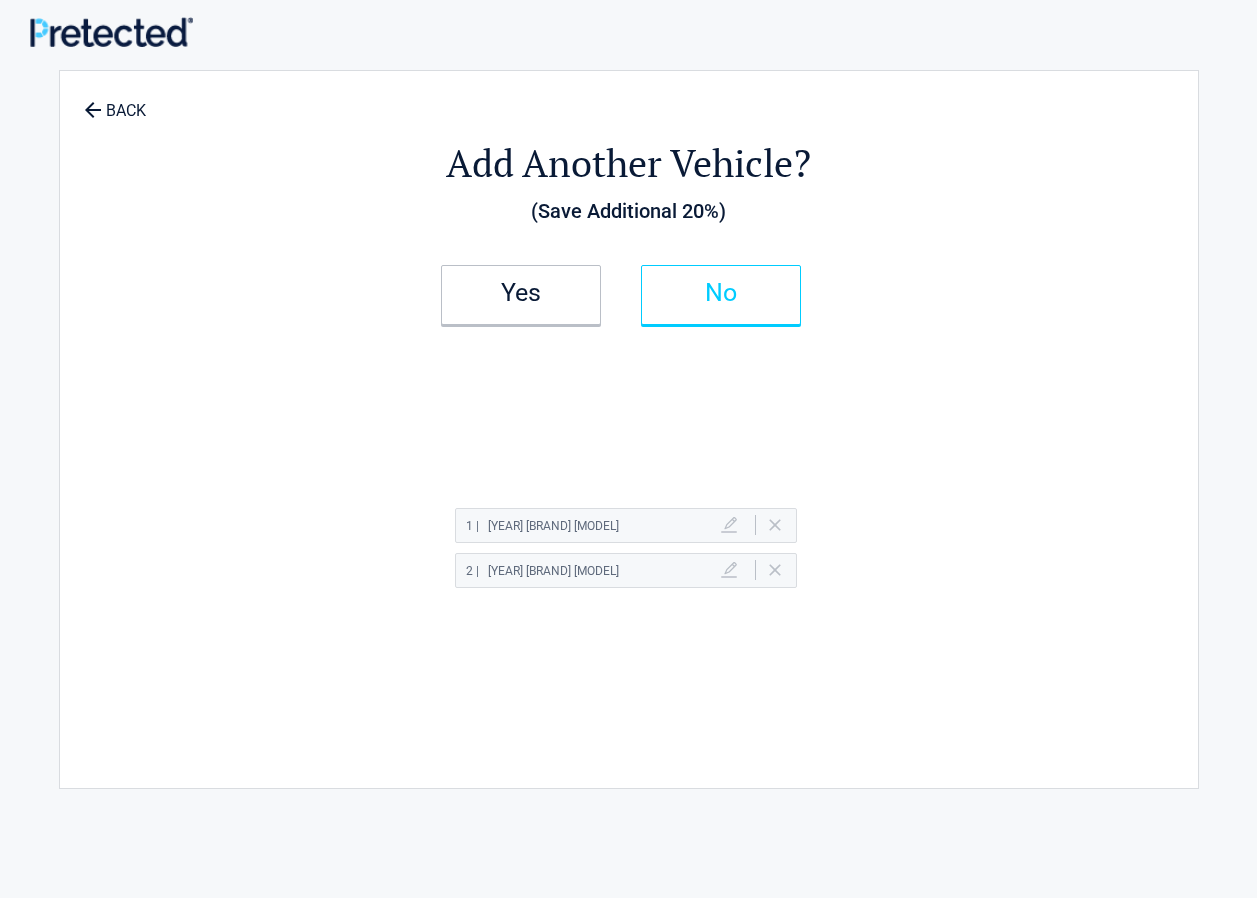 click on "No" at bounding box center (721, 293) 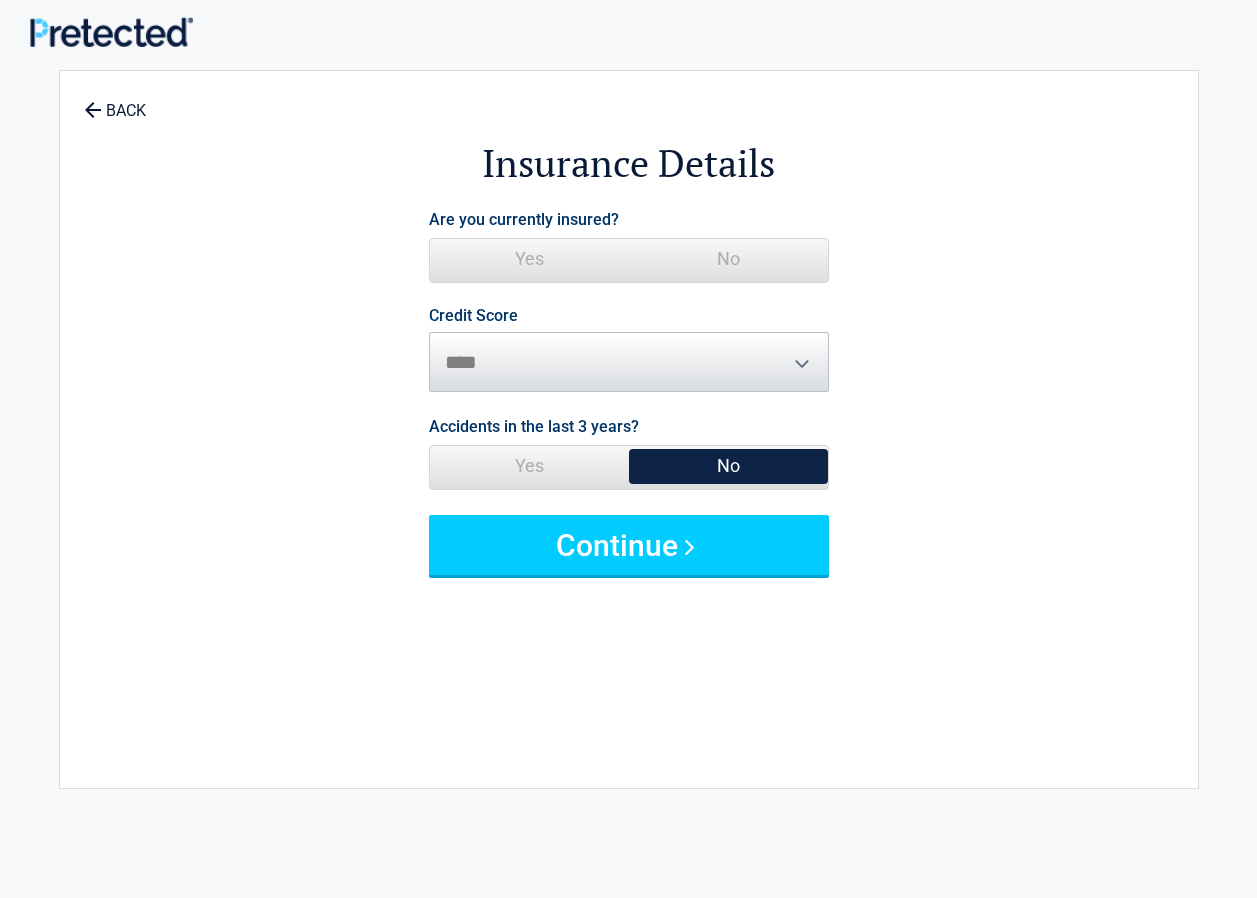click on "Yes" at bounding box center [529, 259] 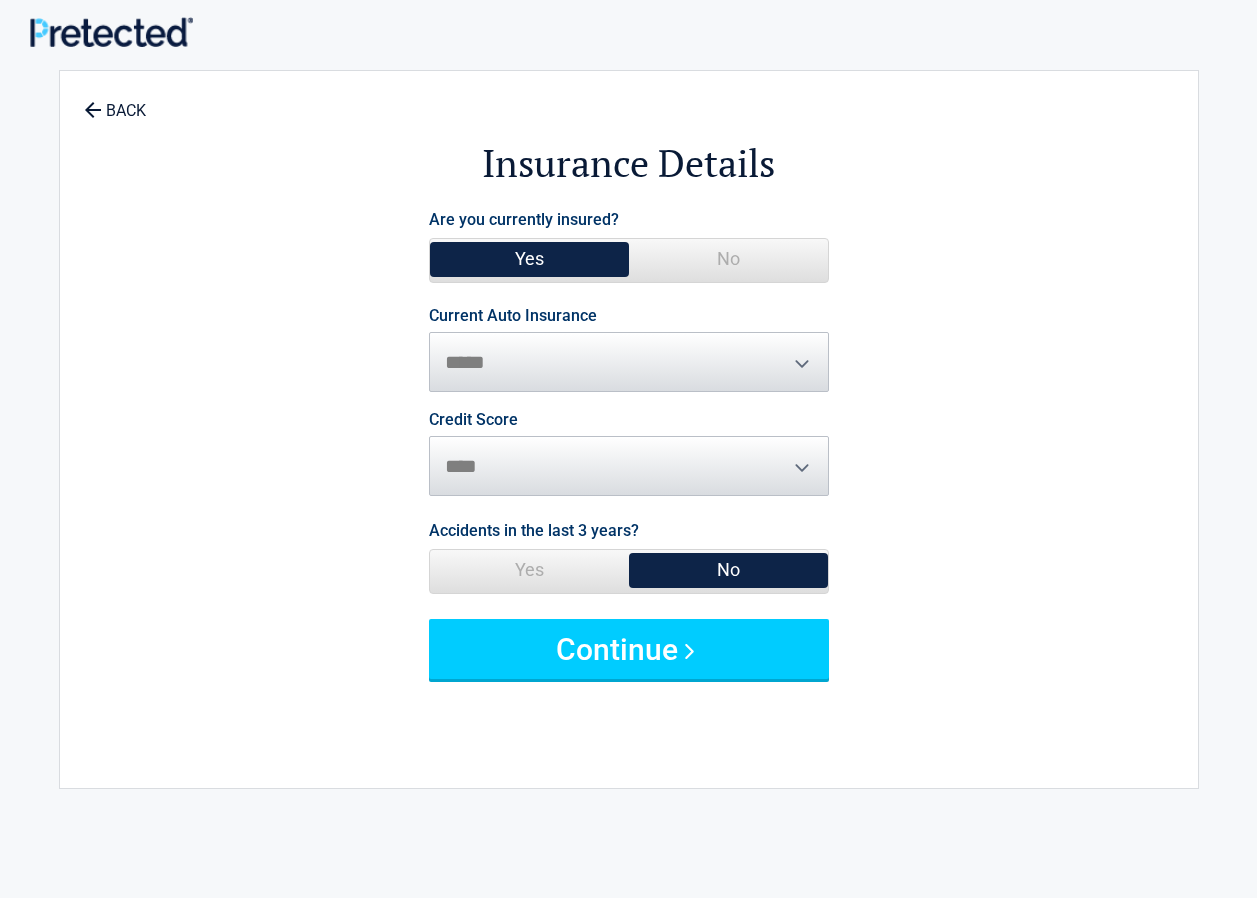 click on "**********" at bounding box center [629, 350] 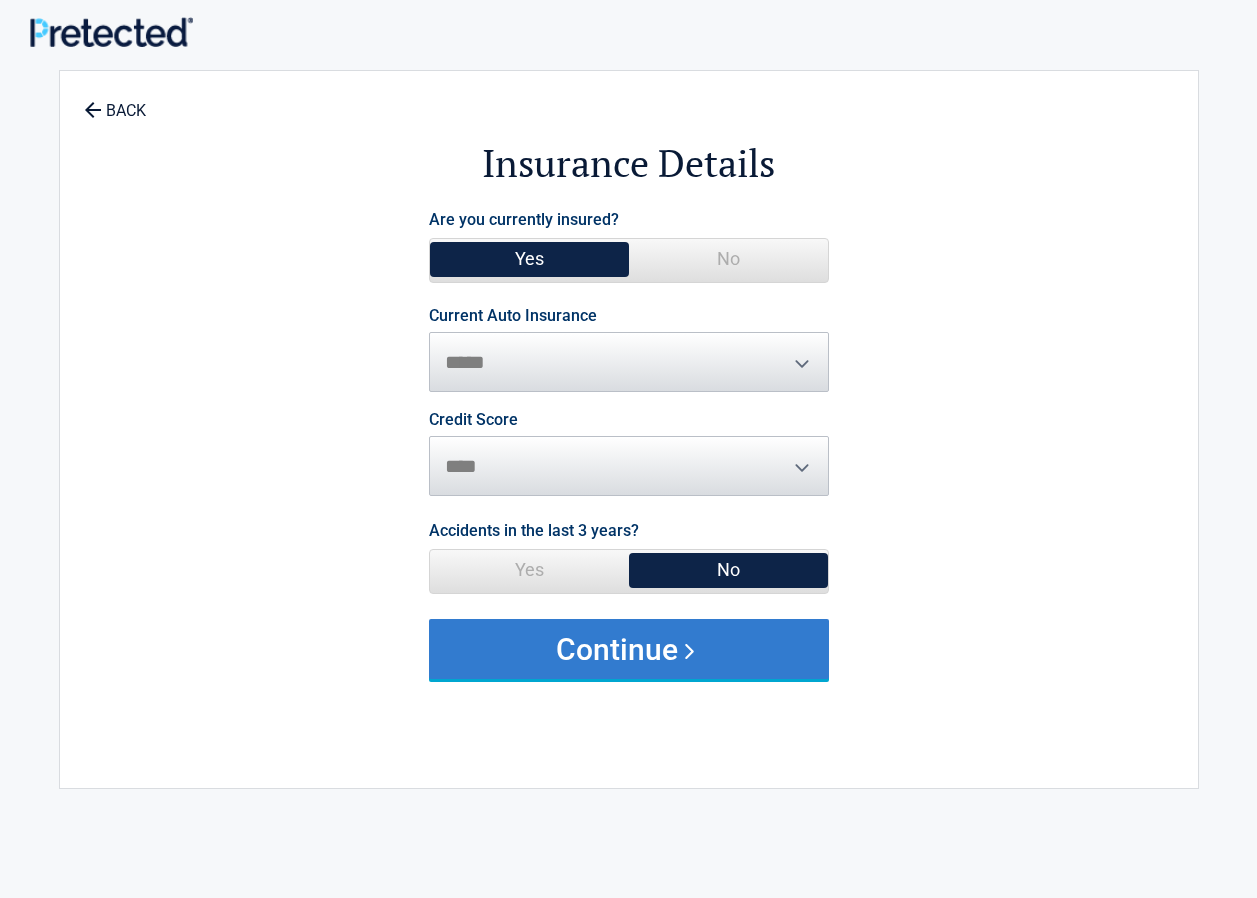 click on "Continue" at bounding box center [629, 649] 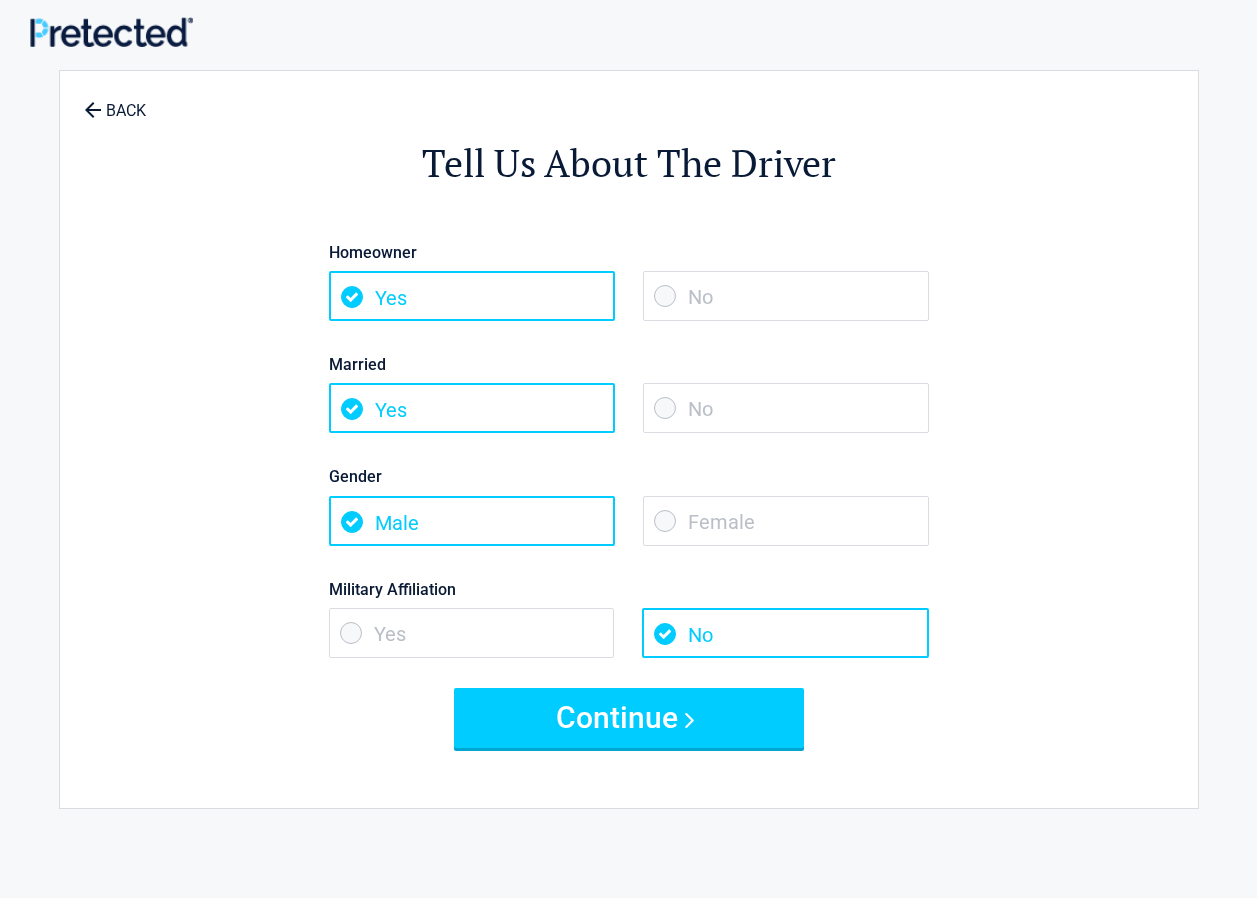 drag, startPoint x: 798, startPoint y: 293, endPoint x: 756, endPoint y: 299, distance: 42.426407 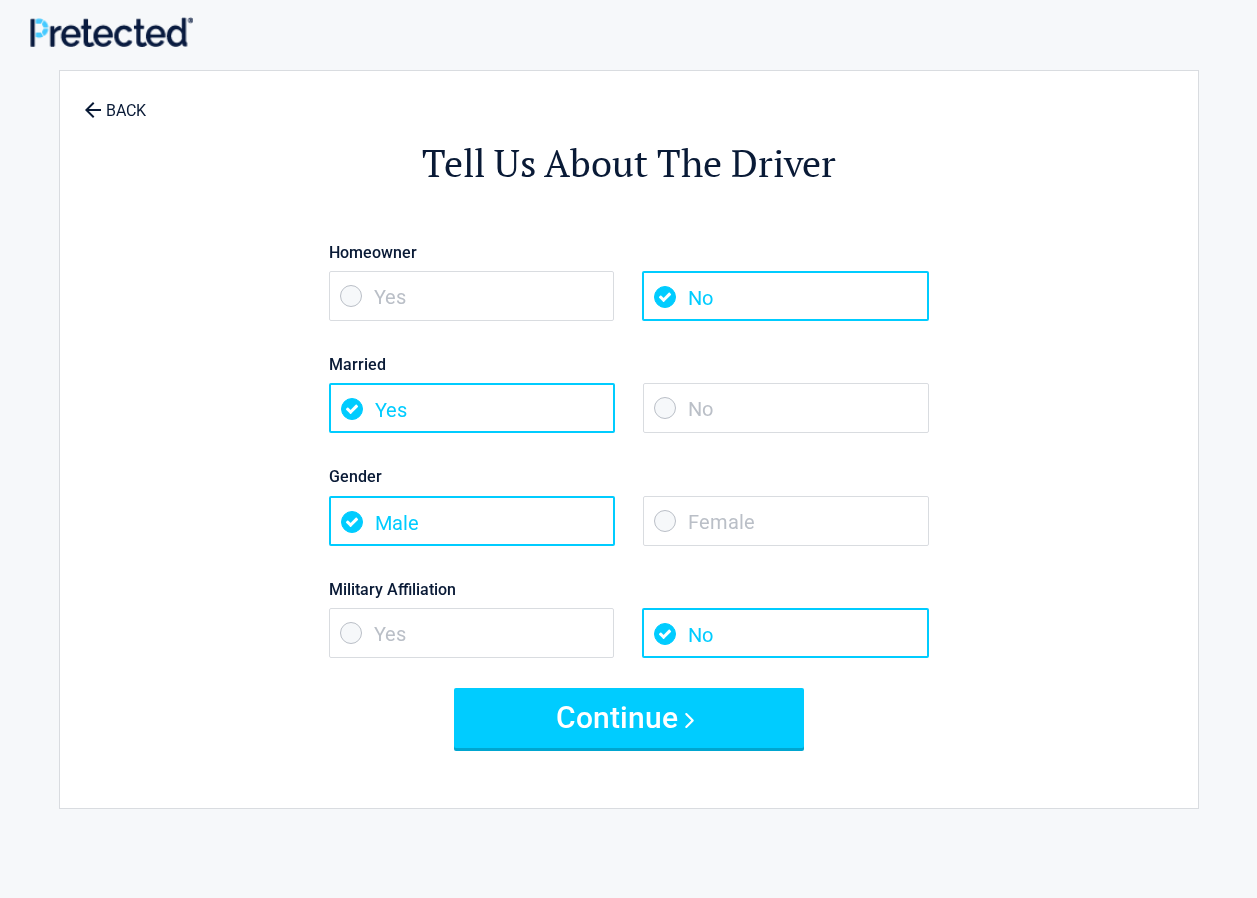 click on "No" at bounding box center (786, 408) 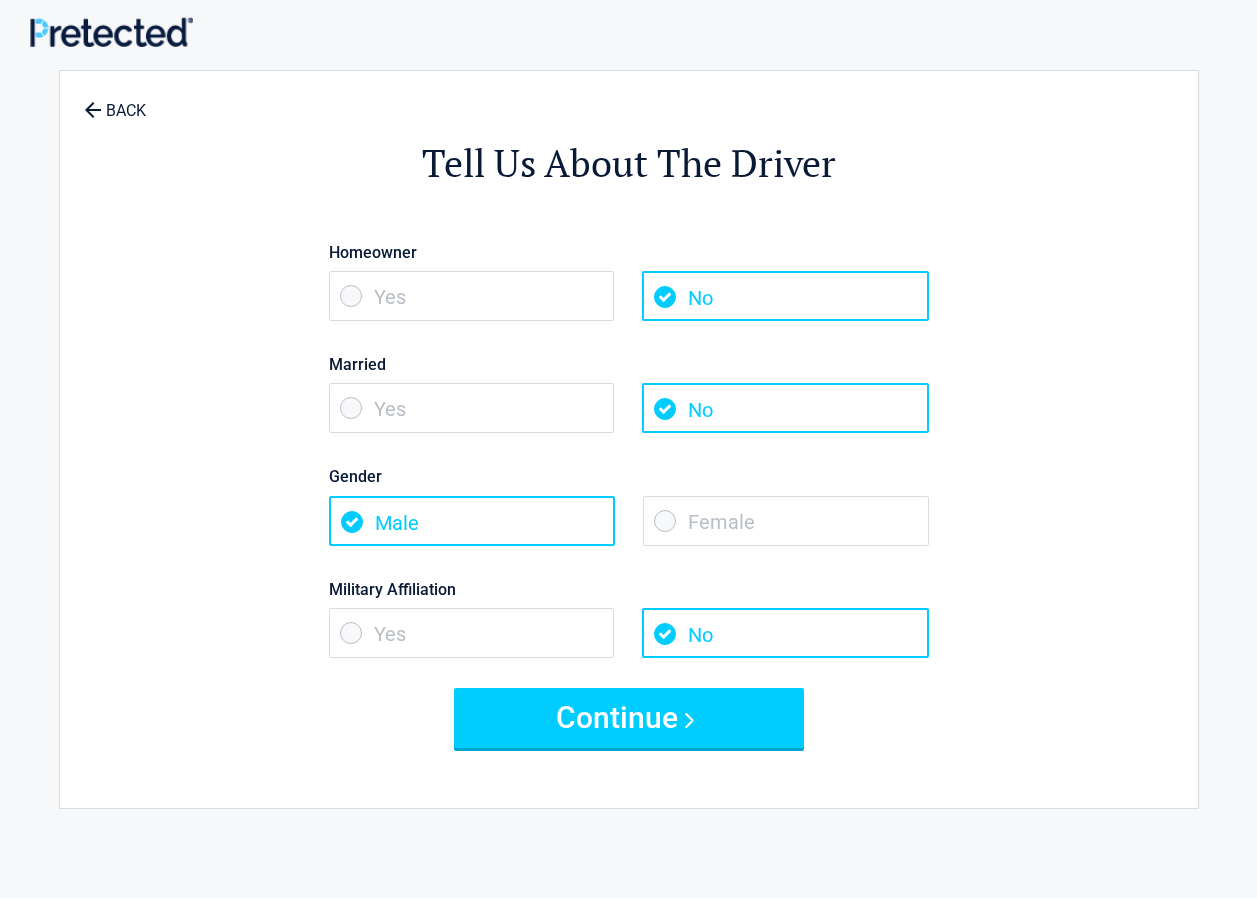 click on "Female" at bounding box center (786, 521) 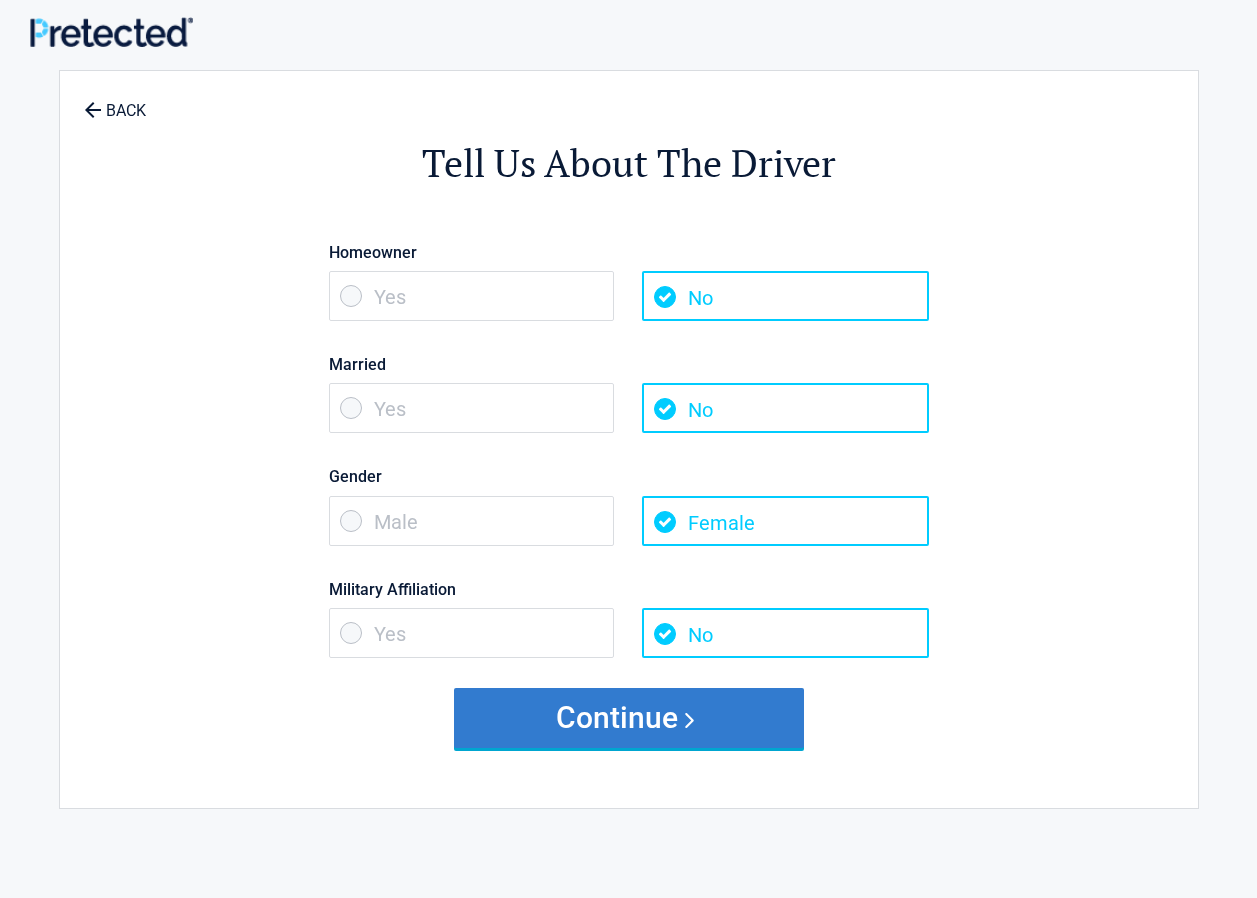 click on "Continue" at bounding box center (629, 718) 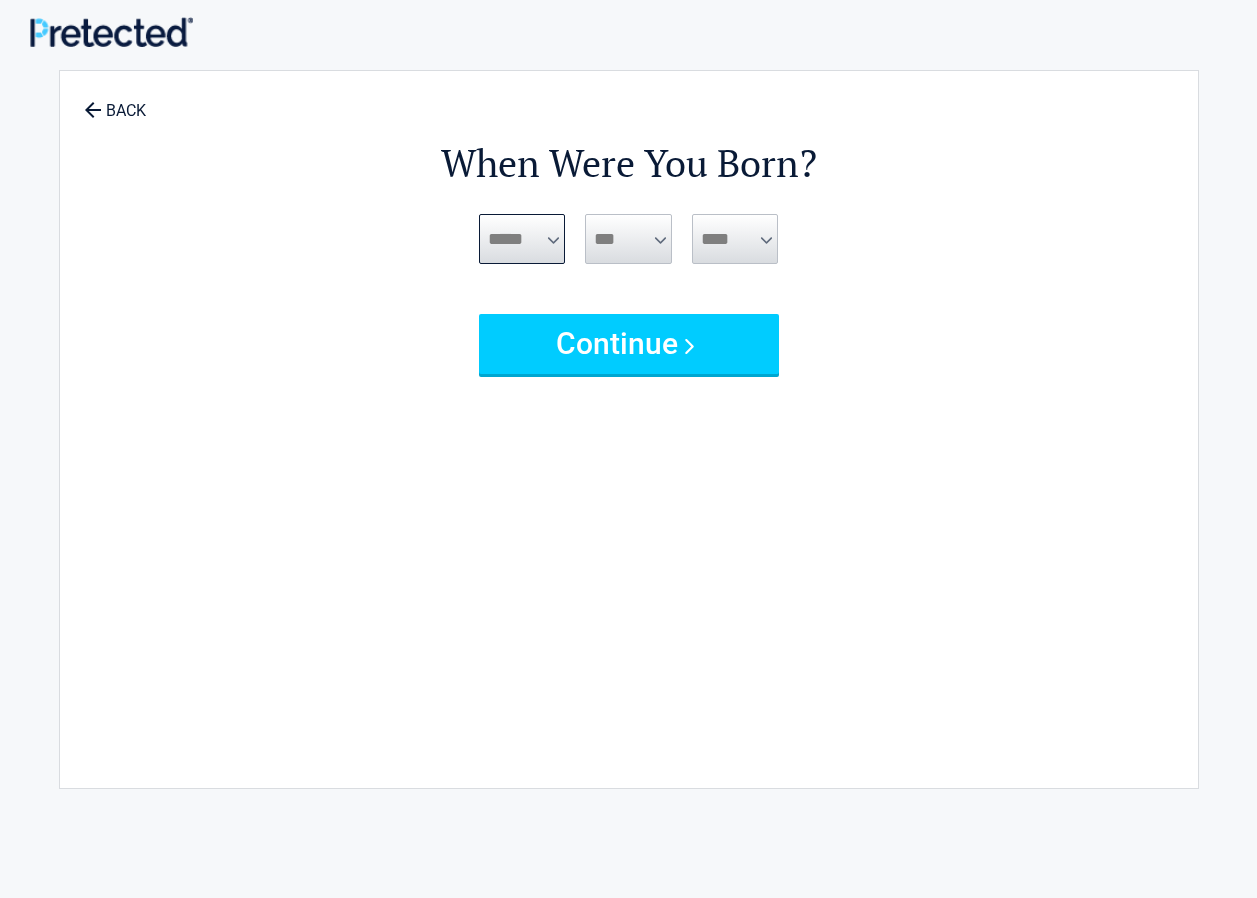 click on "*****
***
***
***
***
***
***
***
***
***
***
***
***" at bounding box center [522, 239] 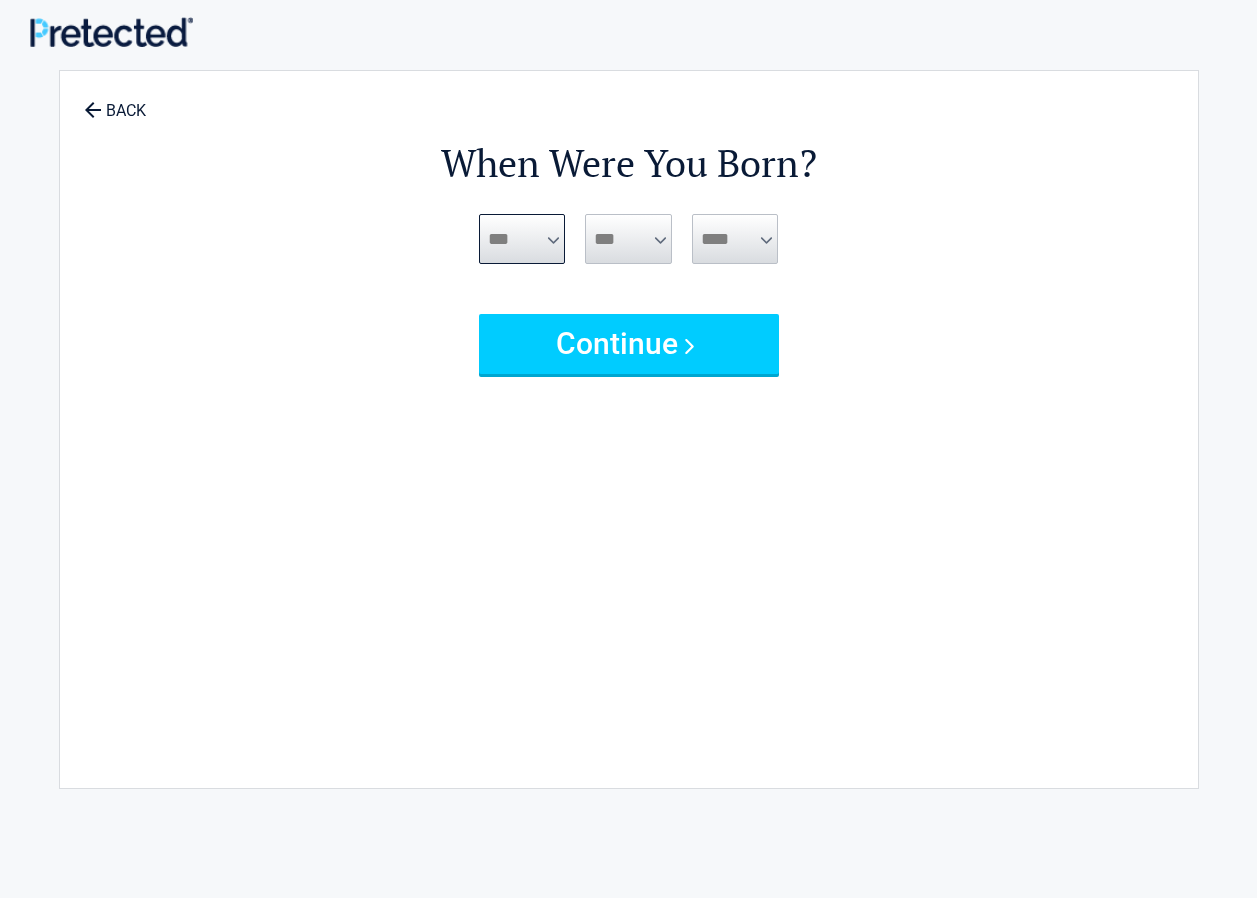 click on "*****
***
***
***
***
***
***
***
***
***
***
***
***" at bounding box center (522, 239) 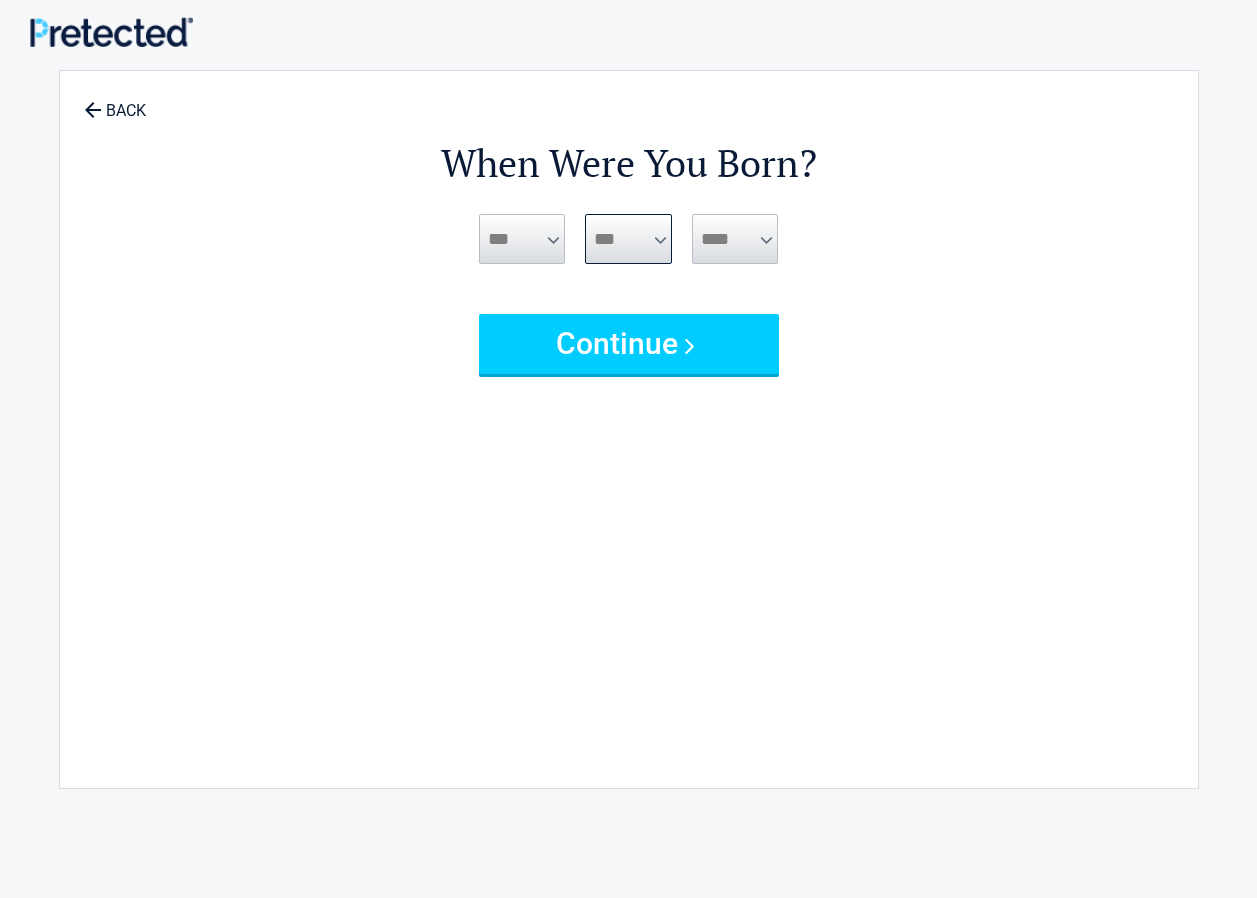click on "*** * * * * * * * * * ** ** ** ** ** ** ** ** ** ** ** ** ** ** ** ** ** ** ** ** **" at bounding box center (628, 239) 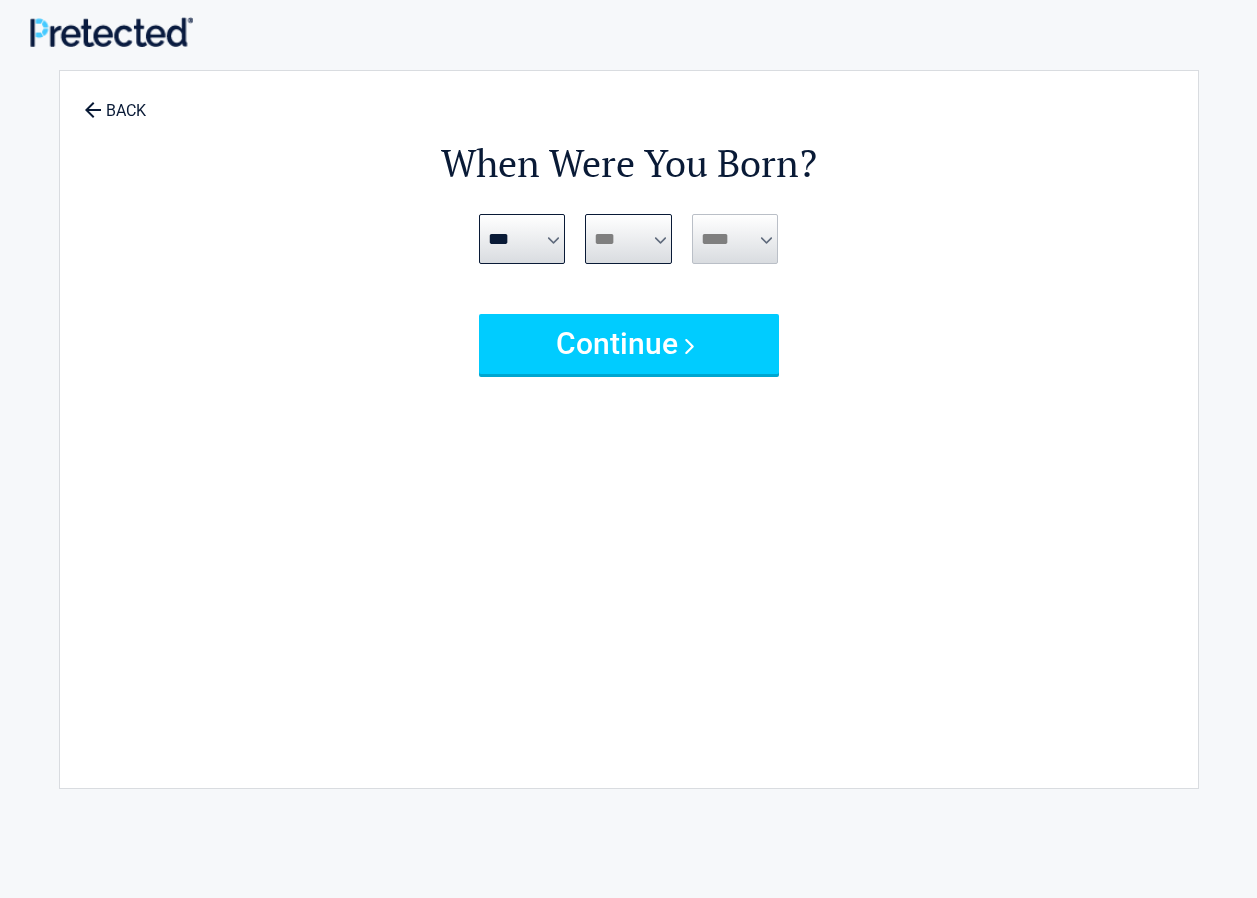 select on "**" 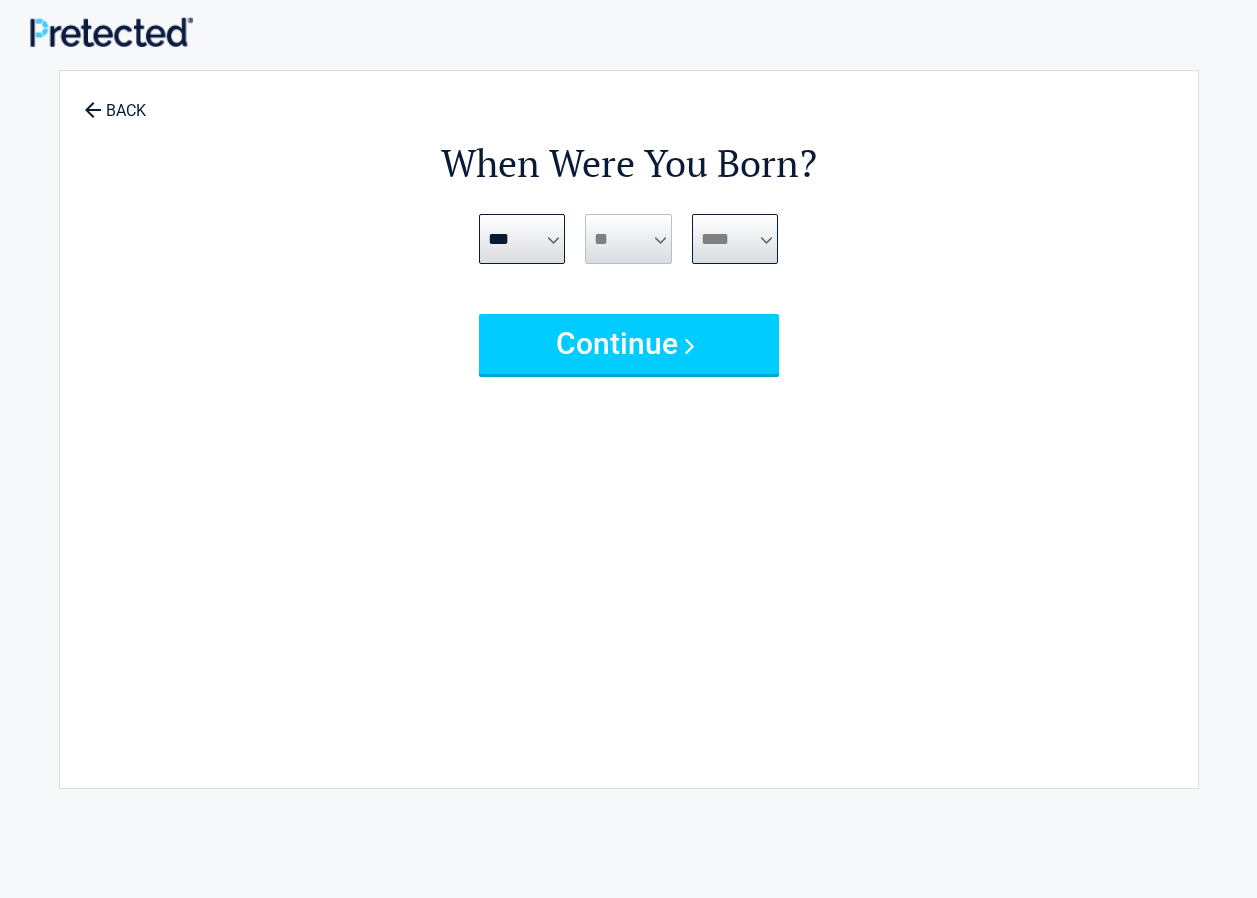 click on "****
****
****
****
****
****
****
****
****
****
****
****
****
****
****
****
****
****
****
****
****
****
****
****
****
****
****
****
****
****
****
****
****
****
****
****
****
****
****
****
****
****
****
****
****
****
****
****
****
****
****
****
****
****
****
****
****
****
****
****
****
****
****
****" at bounding box center (735, 239) 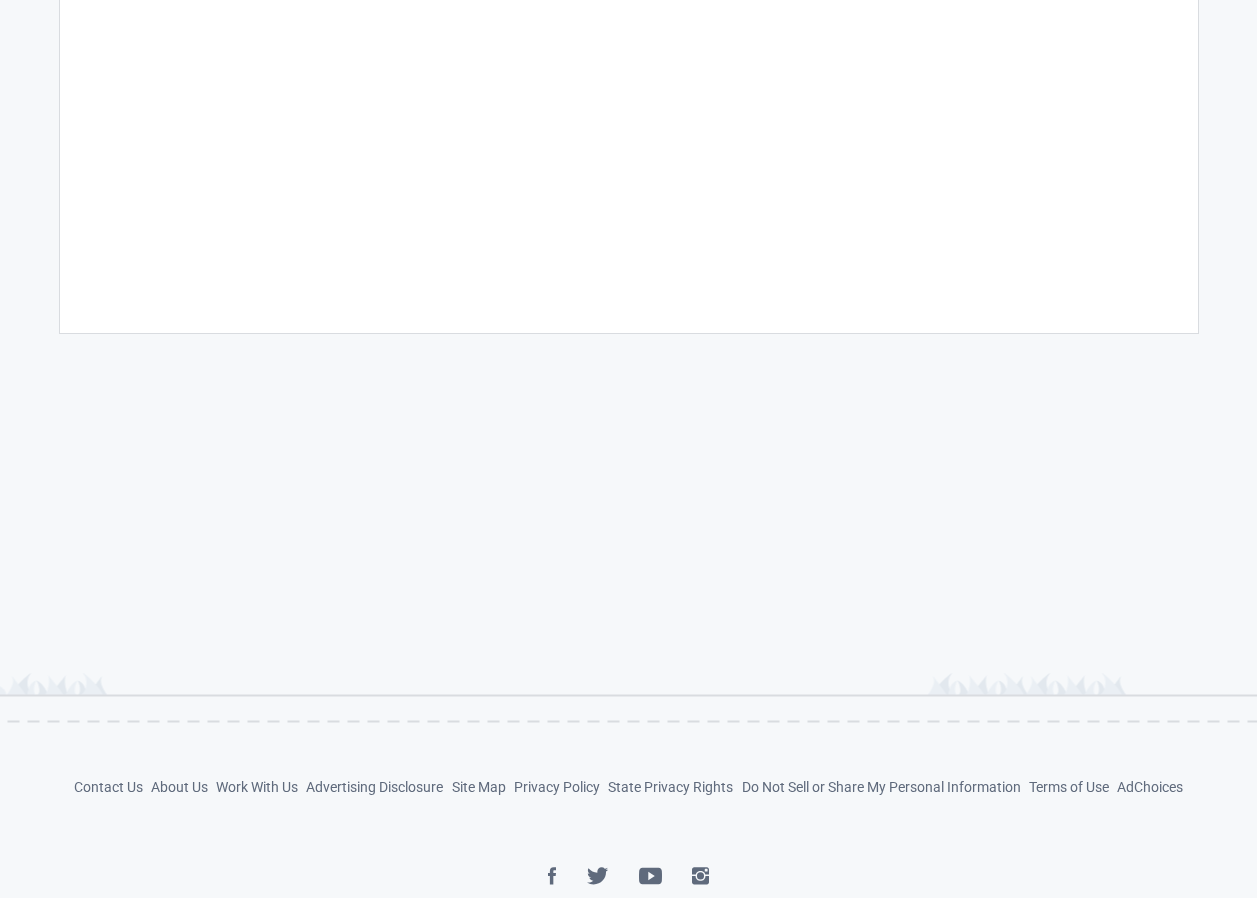 scroll, scrollTop: 0, scrollLeft: 0, axis: both 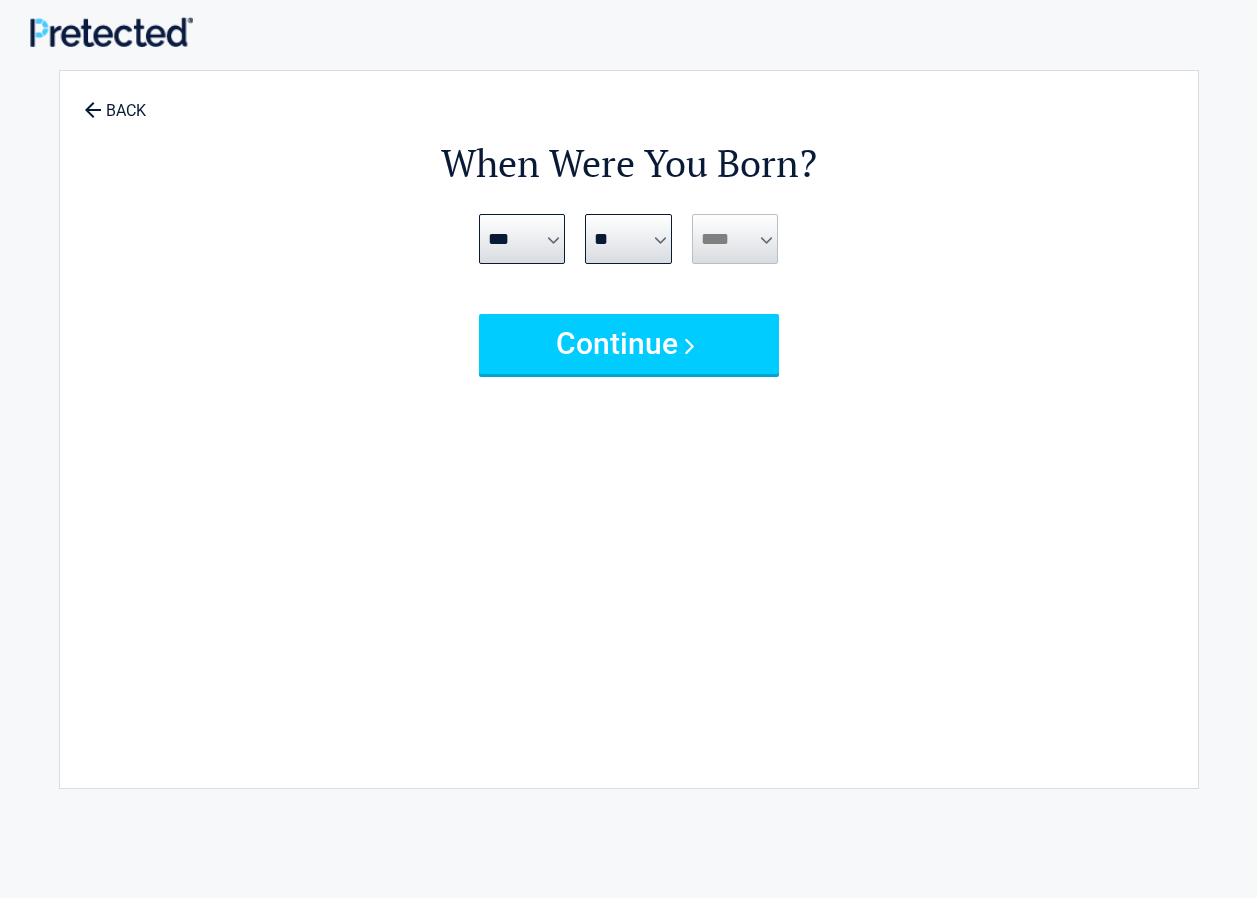 click on "****
****
****
****
****
****
****
****
****
****
****
****
****
****
****
****
****
****
****
****
****
****
****
****
****
****
****
****
****
****
****
****
****
****
****
****
****
****
****
****
****
****
****
****
****
****
****
****
****
****
****
****
****
****
****
****
****
****
****
****
****
****
**** ****" at bounding box center [735, 239] 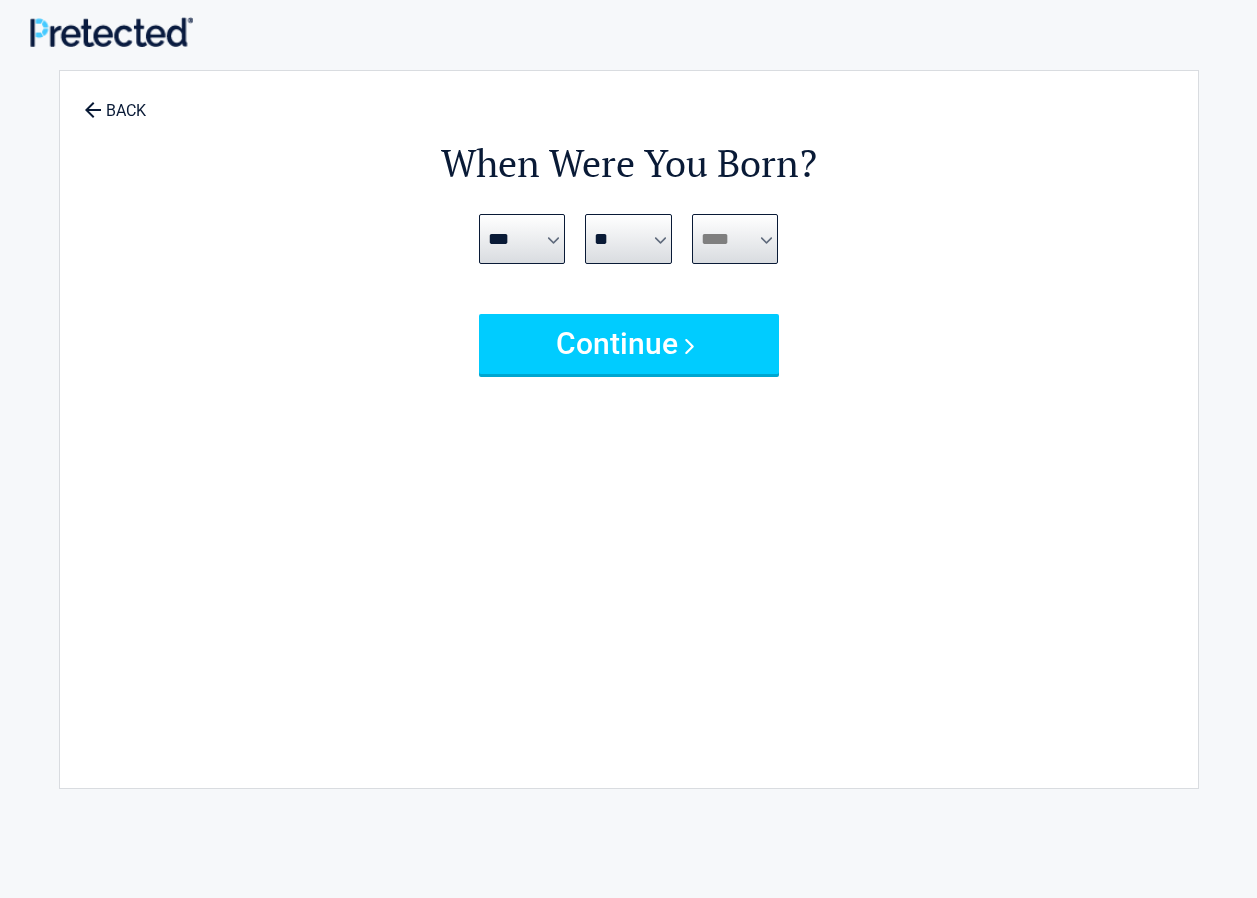 click on "****
****
****
****
****
****
****
****
****
****
****
****
****
****
****
****
****
****
****
****
****
****
****
****
****
****
****
****
****
****
****
****
****
****
****
****
****
****
****
****
****
****
****
****
****
****
****
****
****
****
****
****
****
****
****
****
****
****
****
****
****
****
****
****" at bounding box center [735, 239] 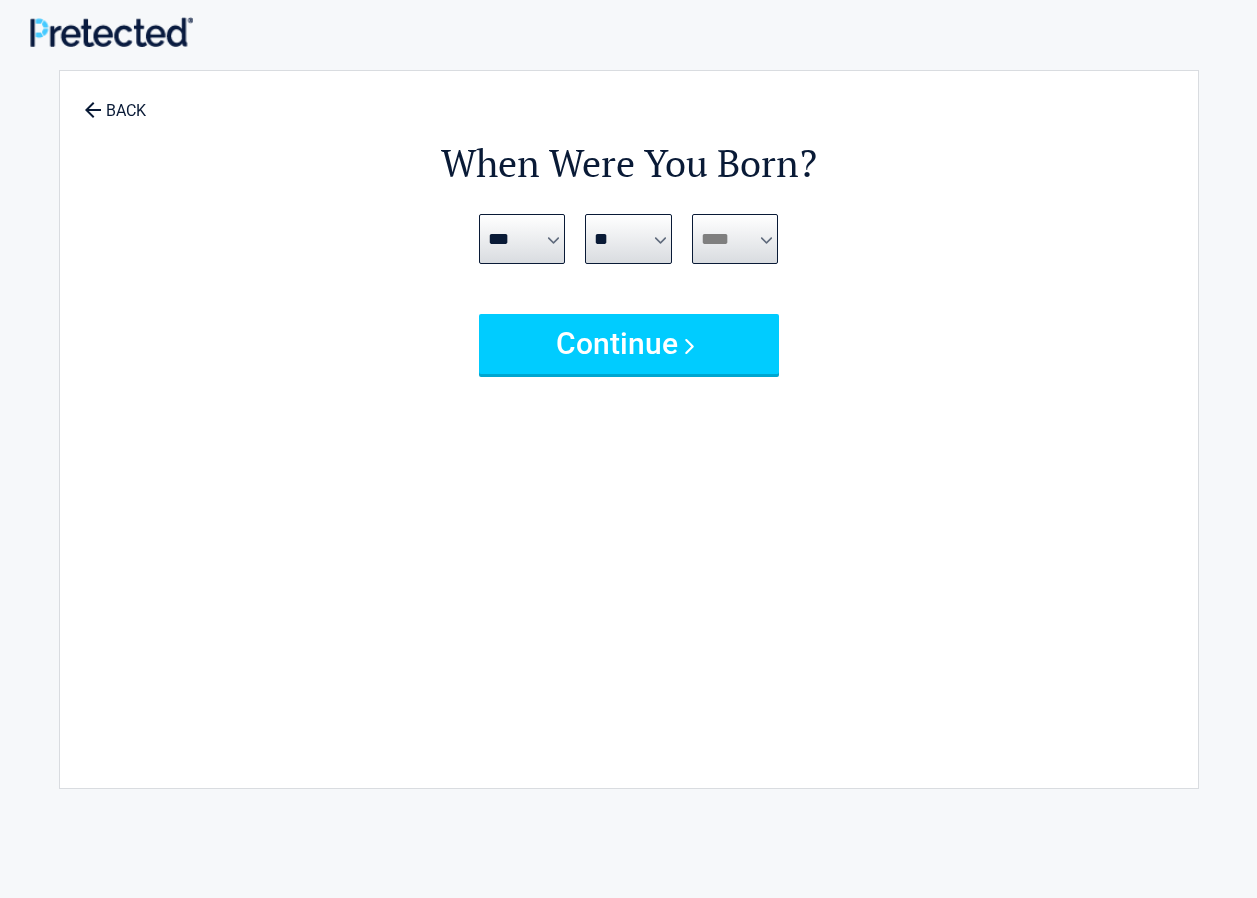 select on "****" 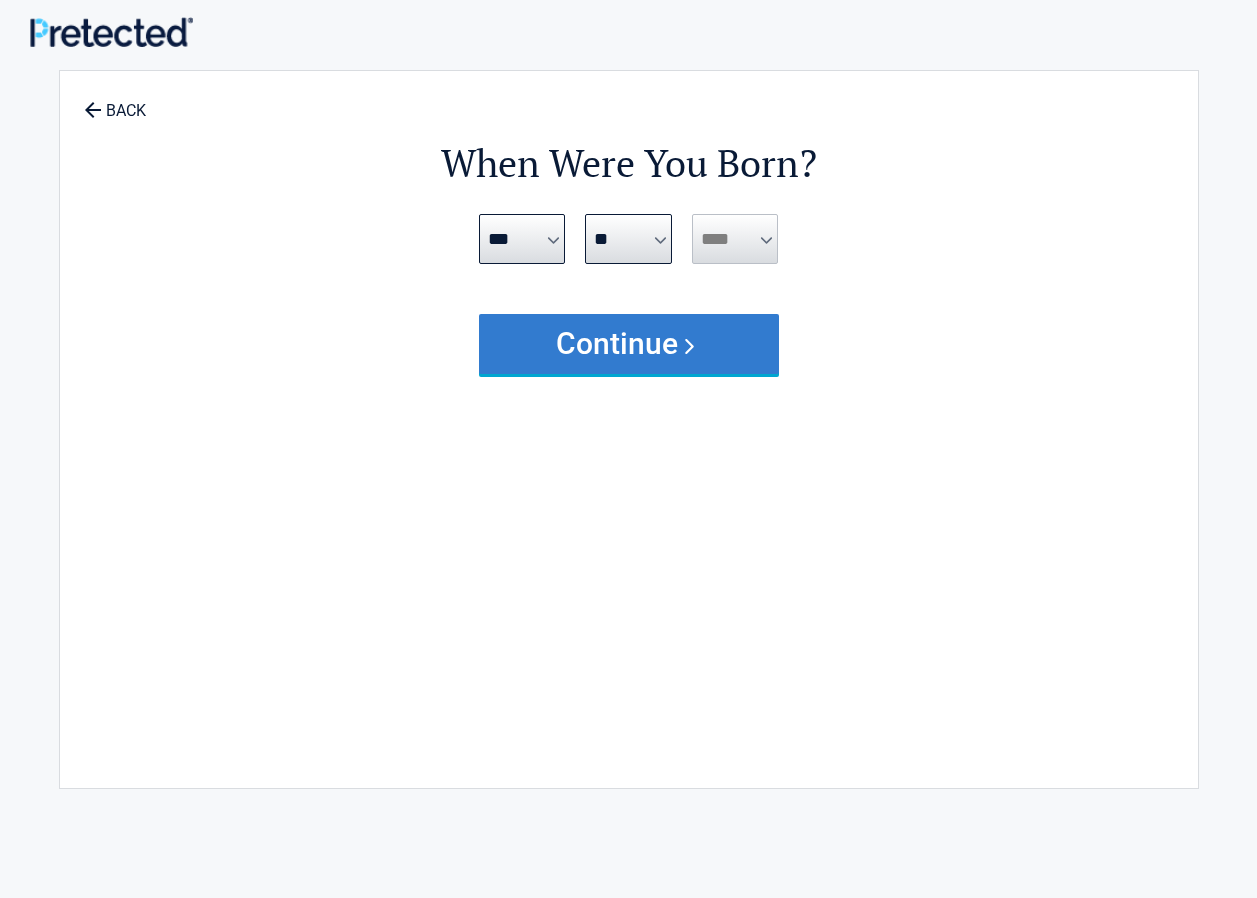 click on "Continue" at bounding box center (629, 344) 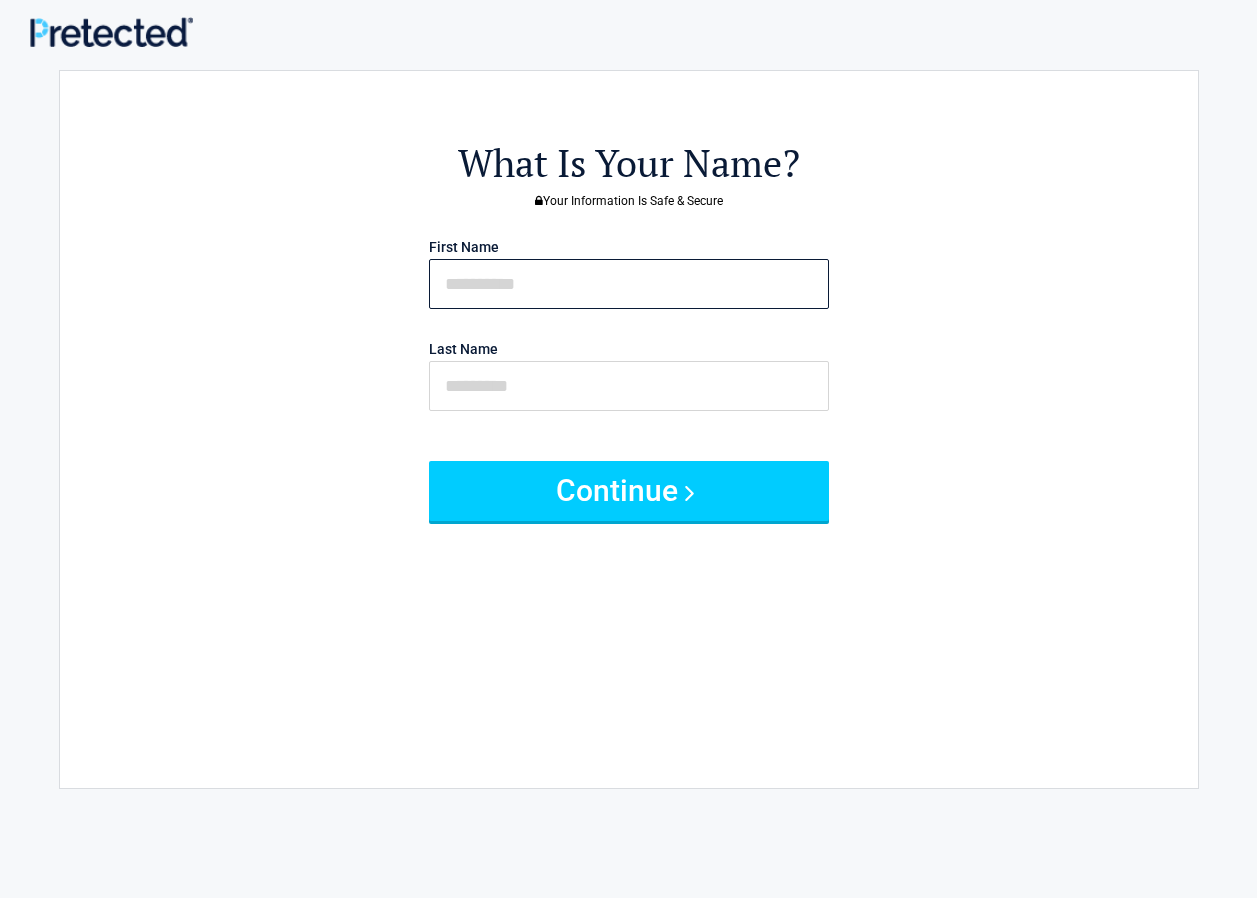 click at bounding box center [629, 284] 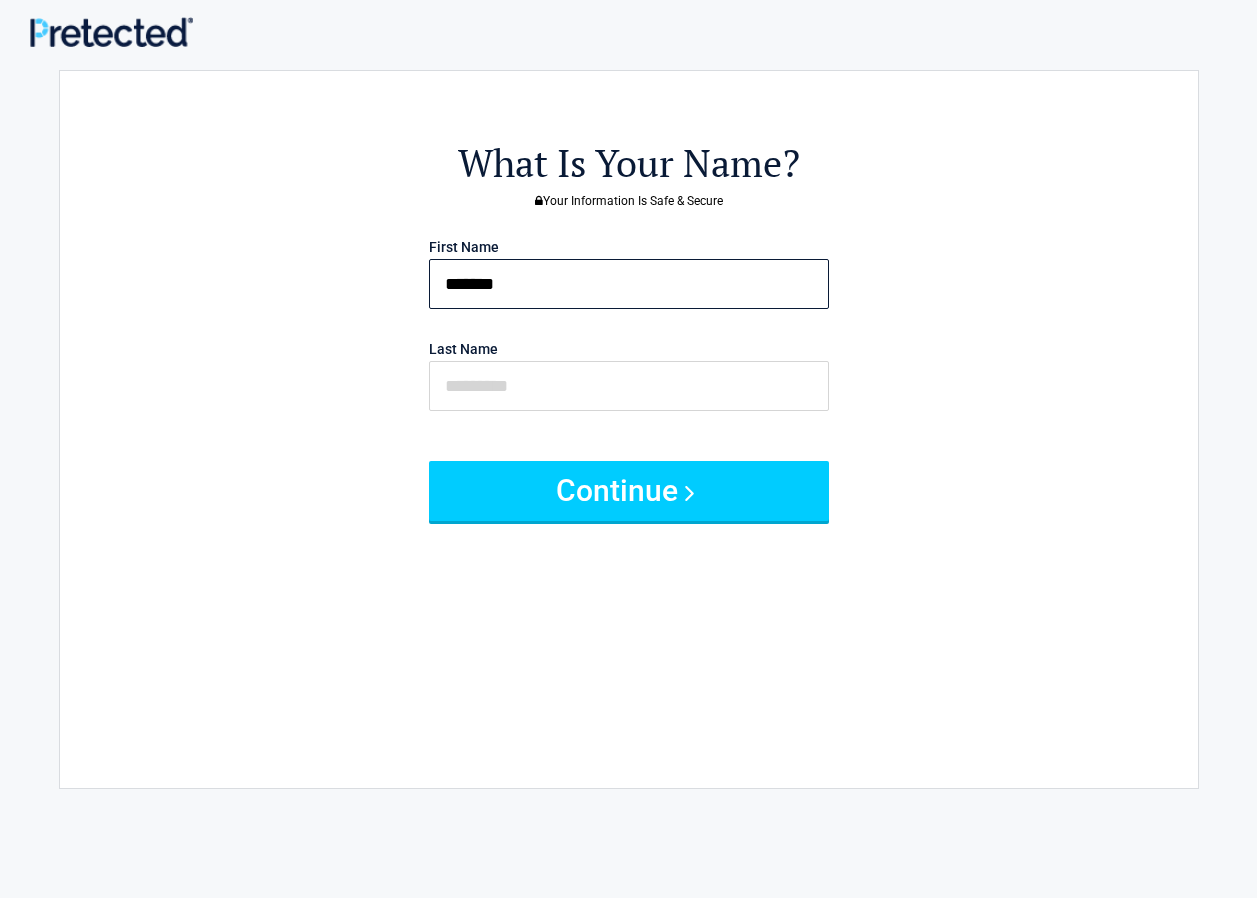 type on "******" 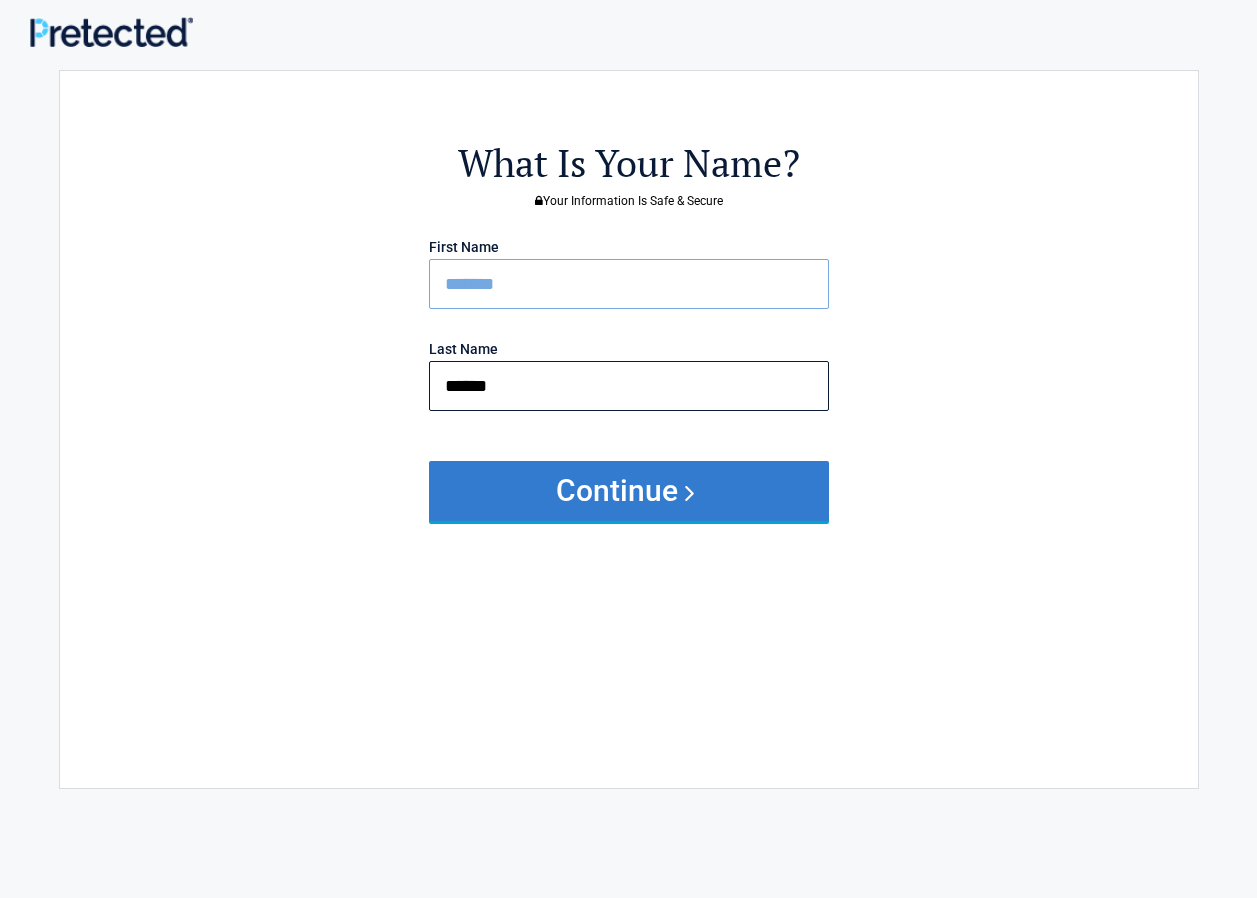 type on "******" 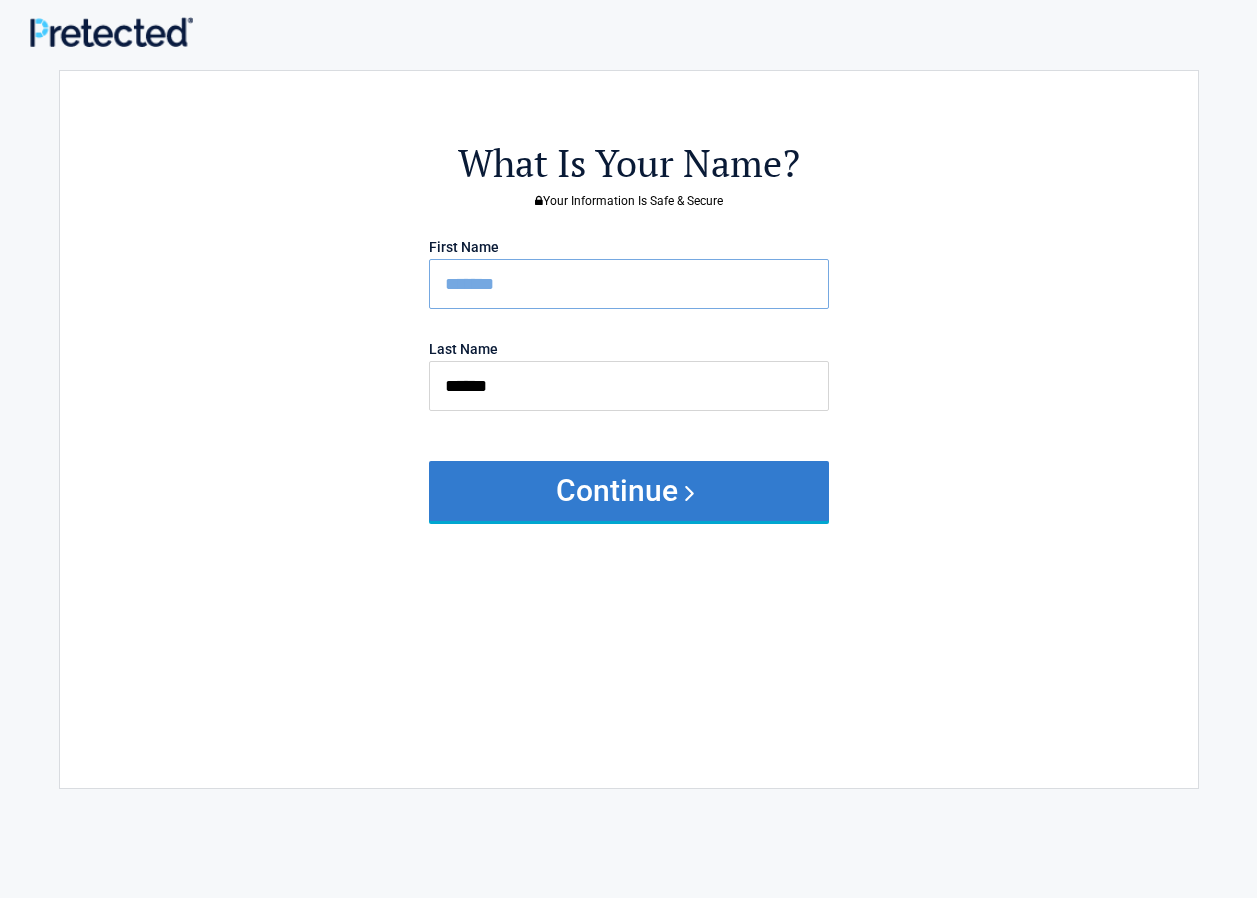 click on "Continue" at bounding box center [629, 491] 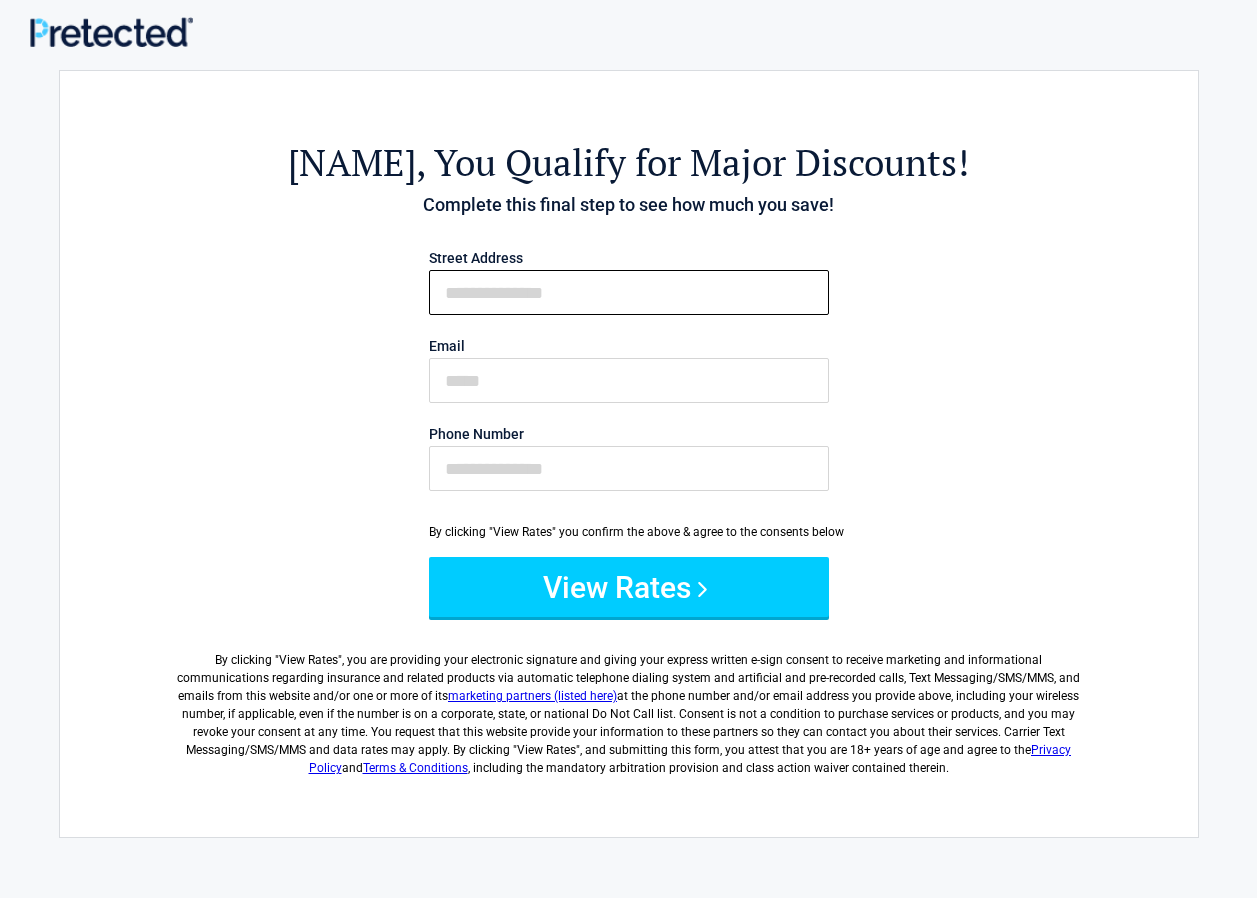 click on "First Name" at bounding box center (629, 292) 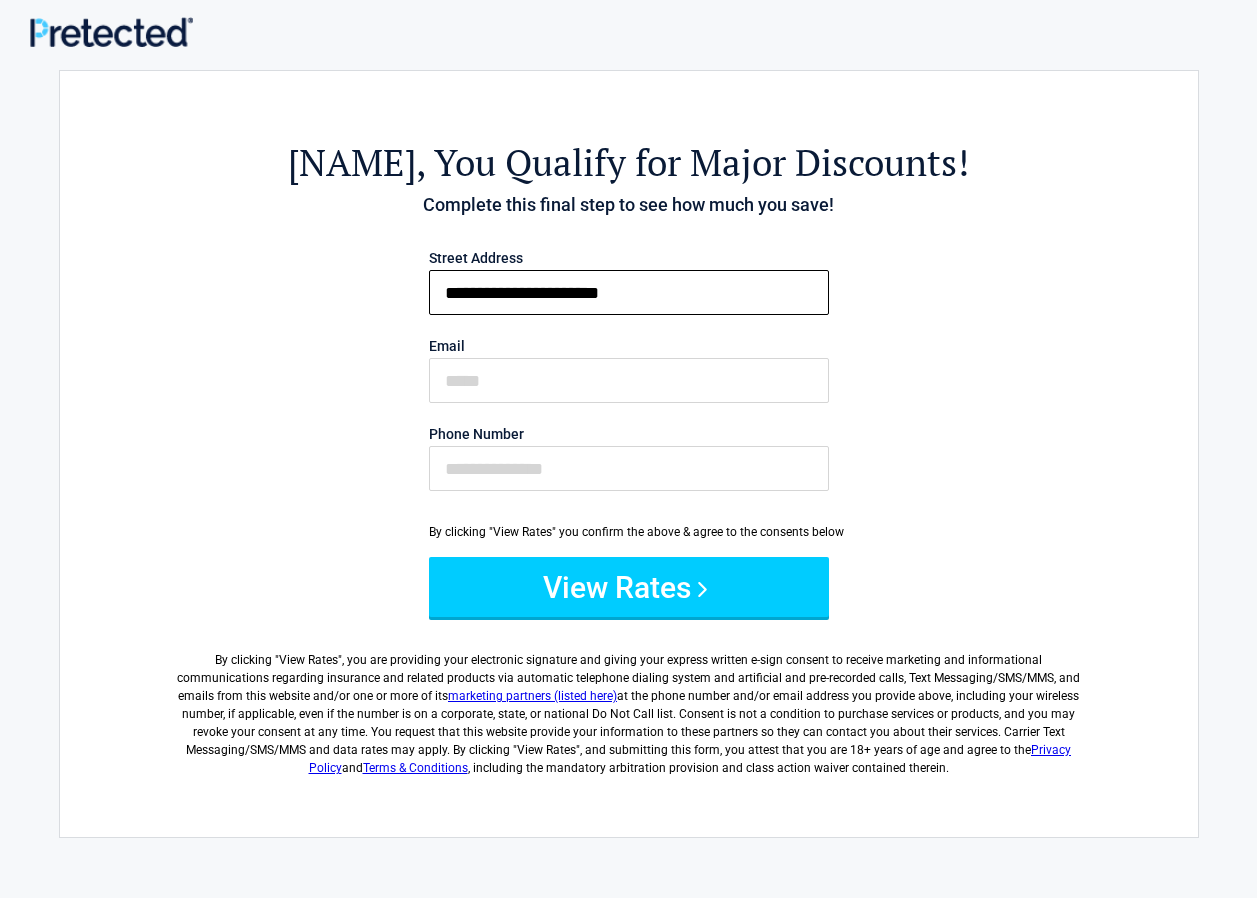 type on "**********" 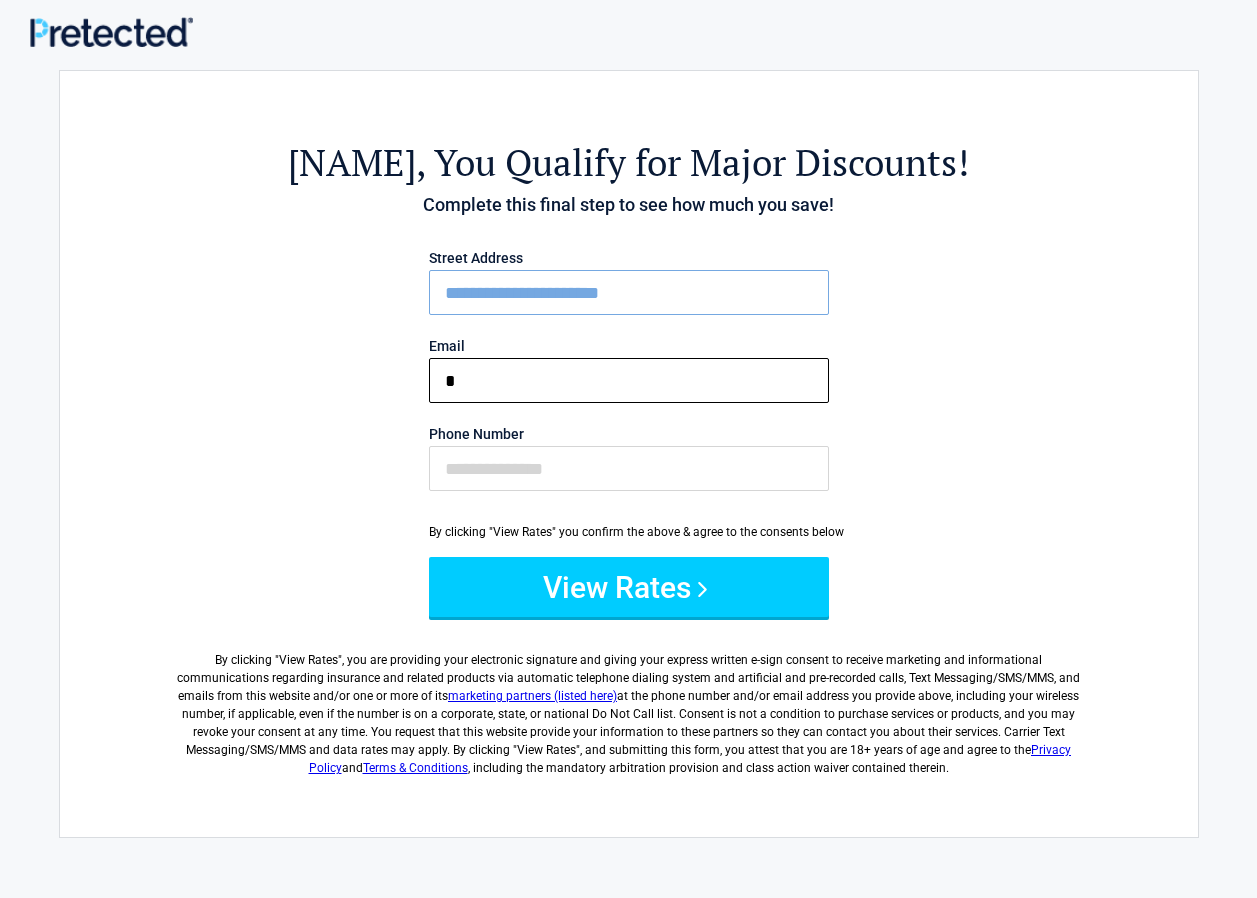type on "**********" 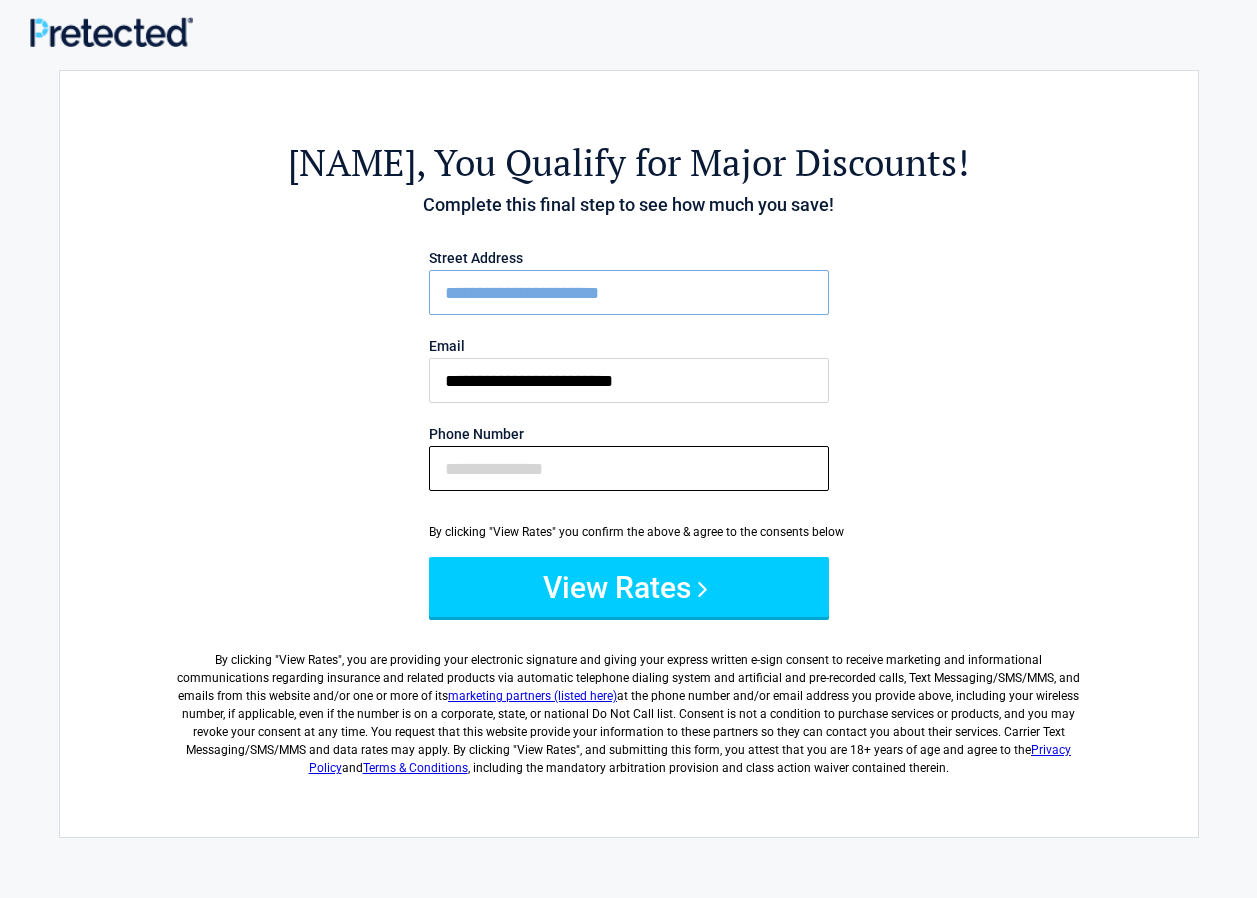 click on "Phone Number" at bounding box center (629, 468) 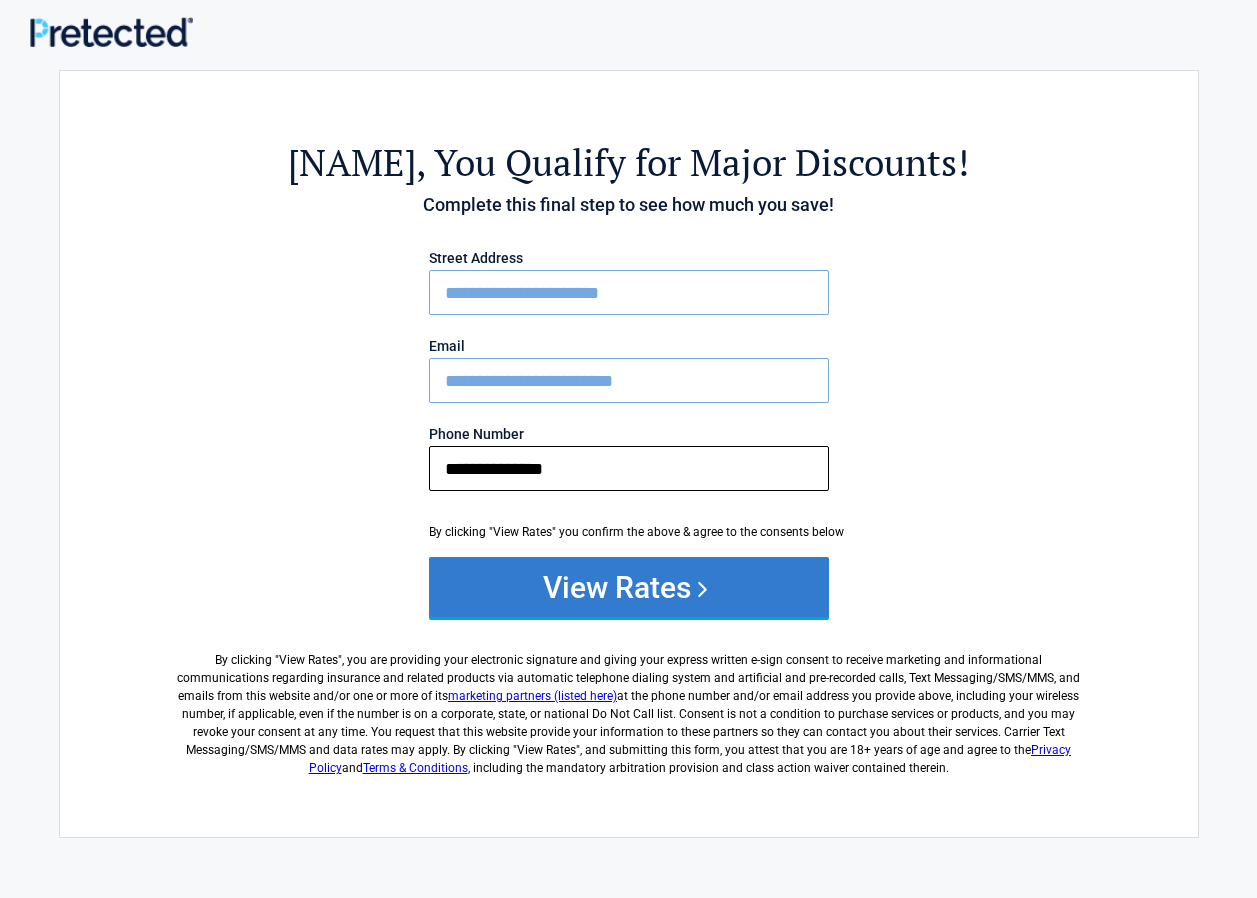 type on "**********" 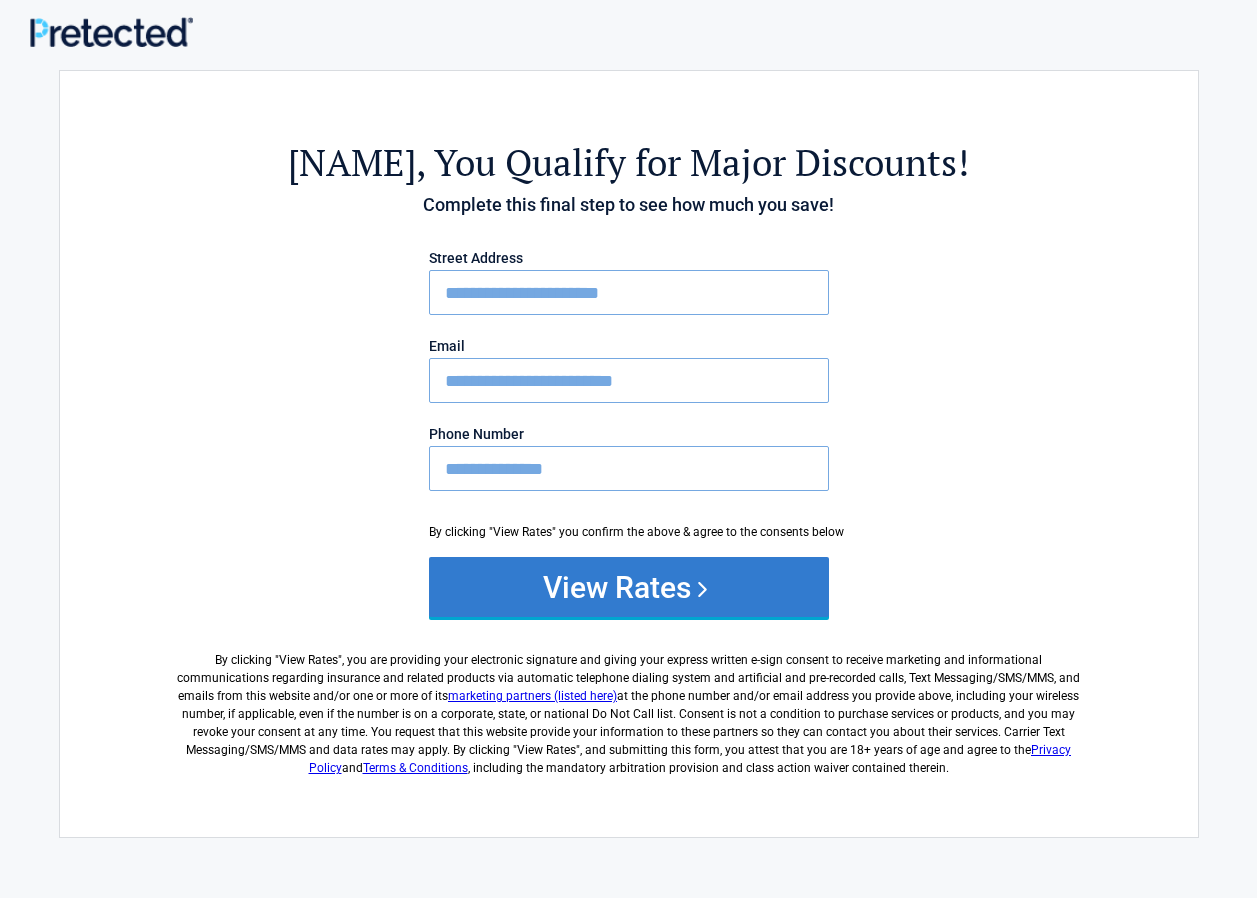 click on "View Rates" at bounding box center [629, 587] 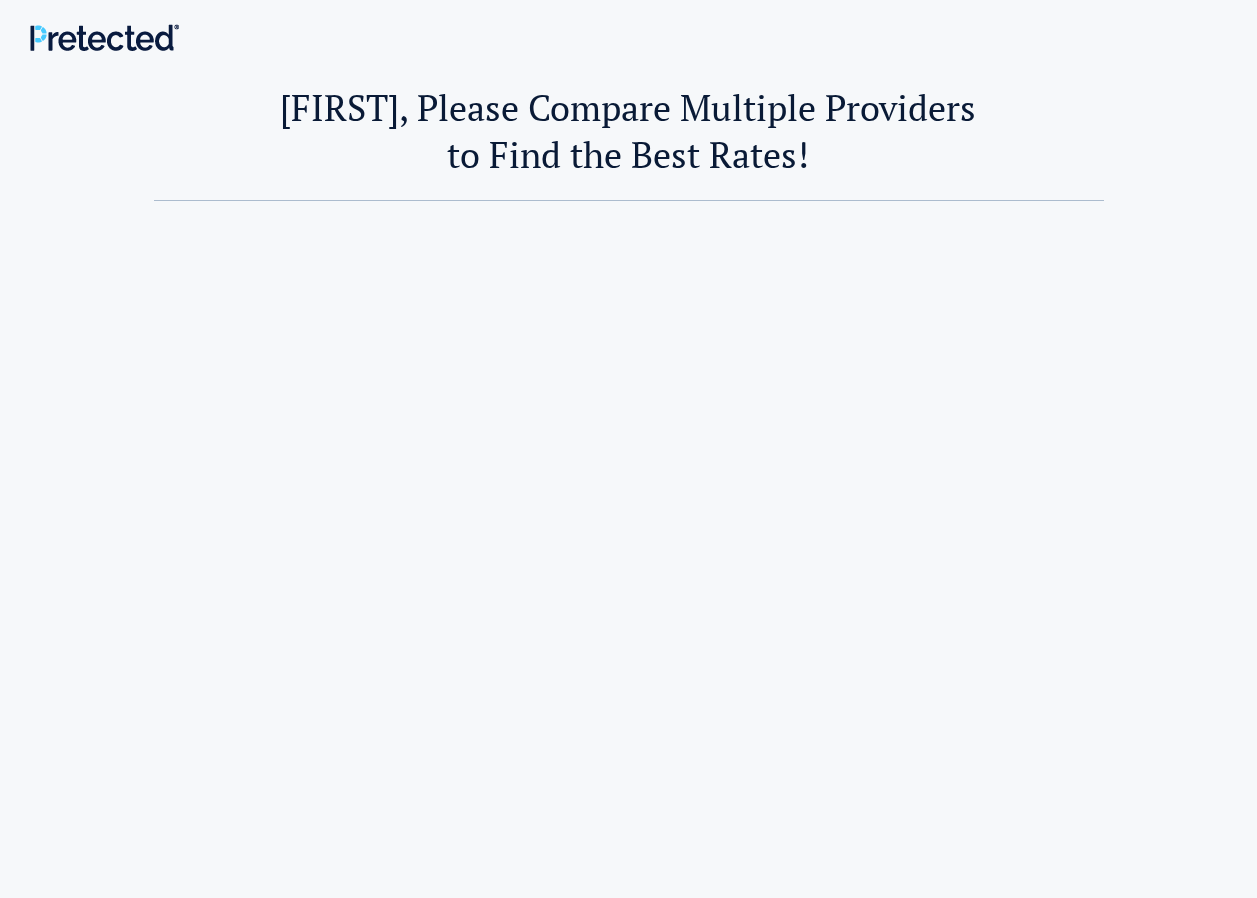 scroll, scrollTop: 0, scrollLeft: 0, axis: both 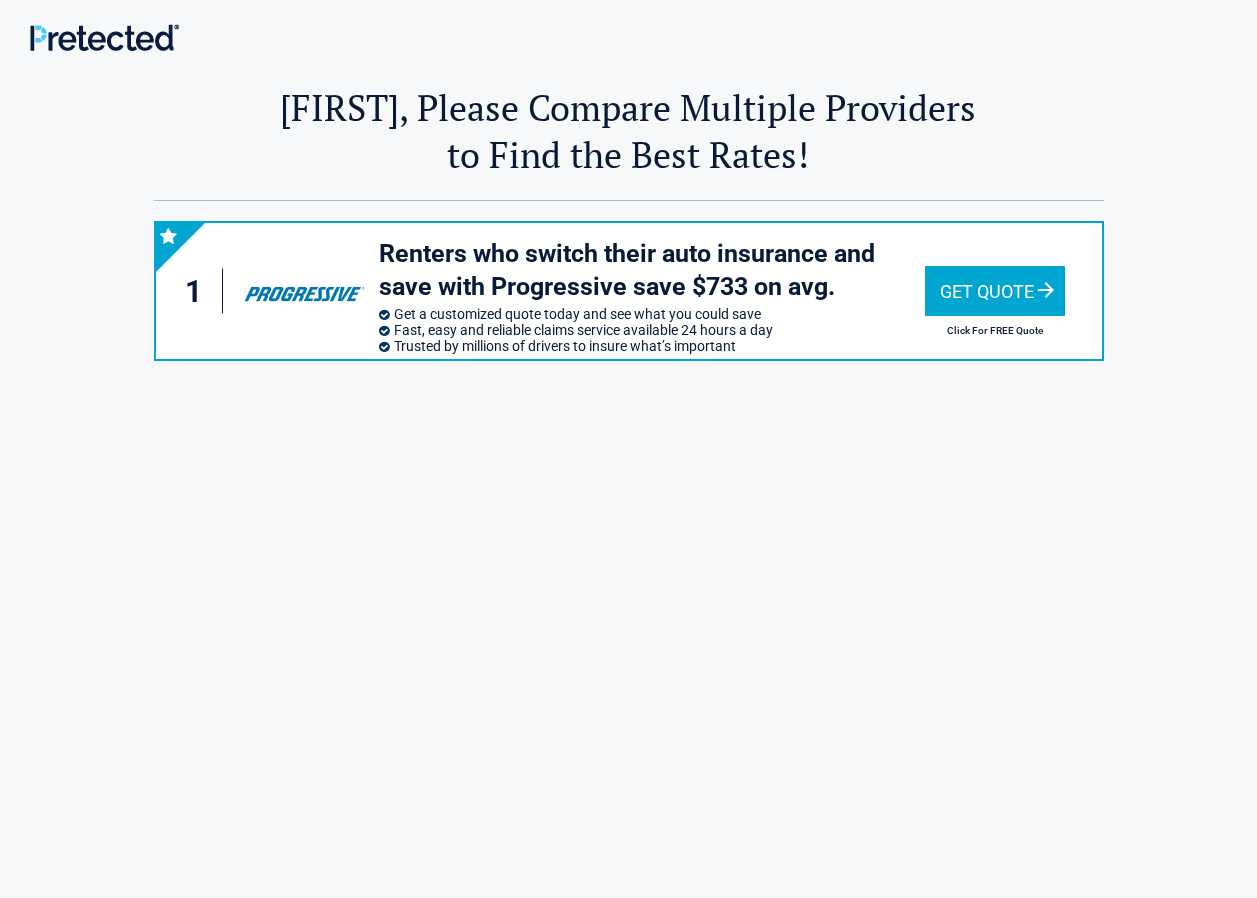 click on "Get Quote" at bounding box center (995, 291) 